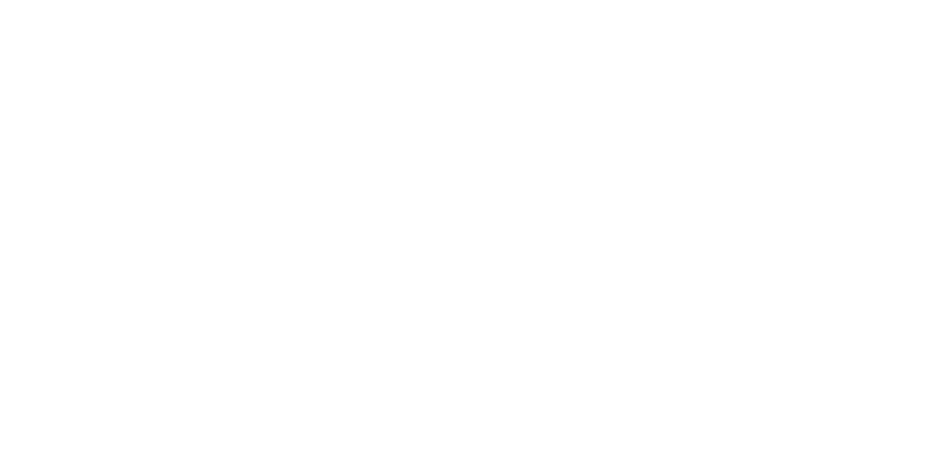 scroll, scrollTop: 0, scrollLeft: 0, axis: both 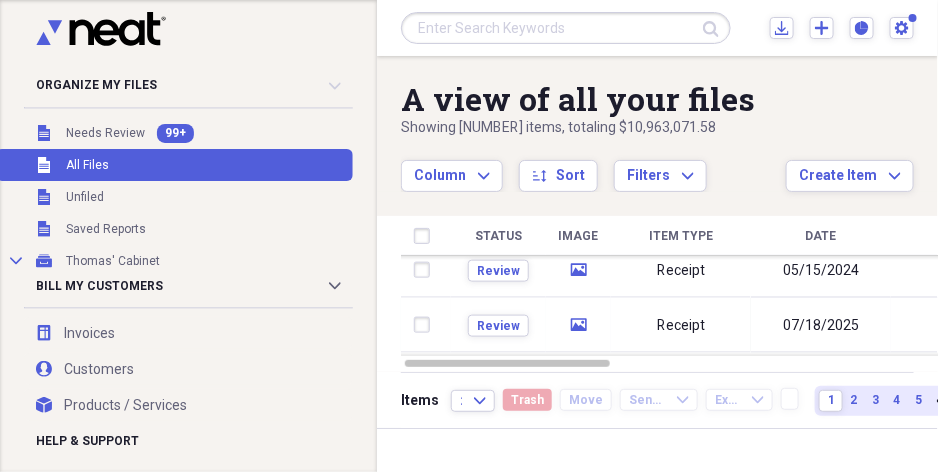 drag, startPoint x: 928, startPoint y: 272, endPoint x: 926, endPoint y: 314, distance: 42.047592 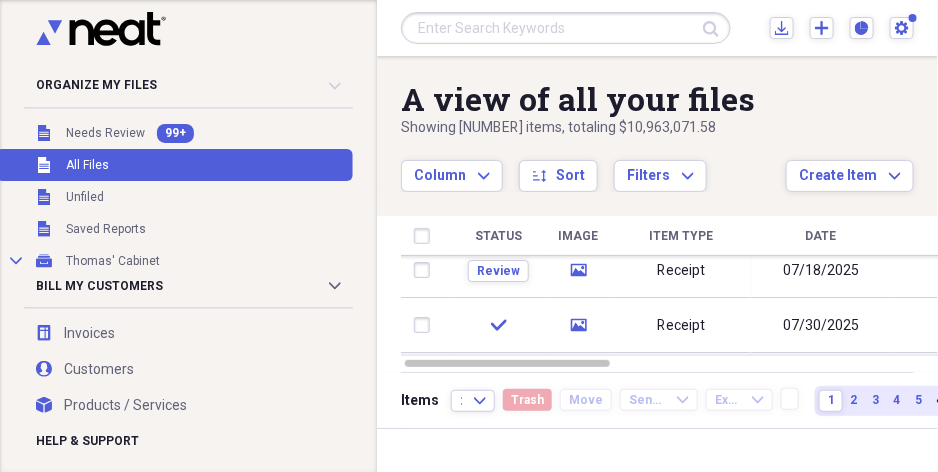 click at bounding box center (946, 317) 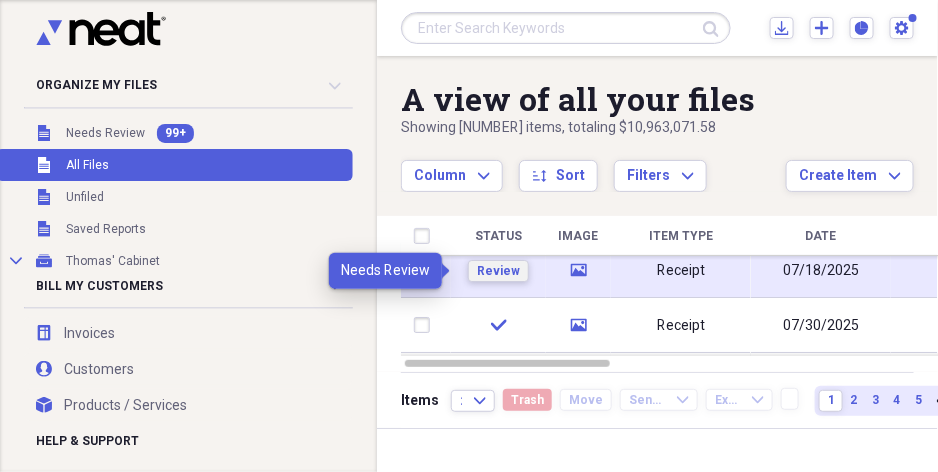 click on "Review" at bounding box center (498, 271) 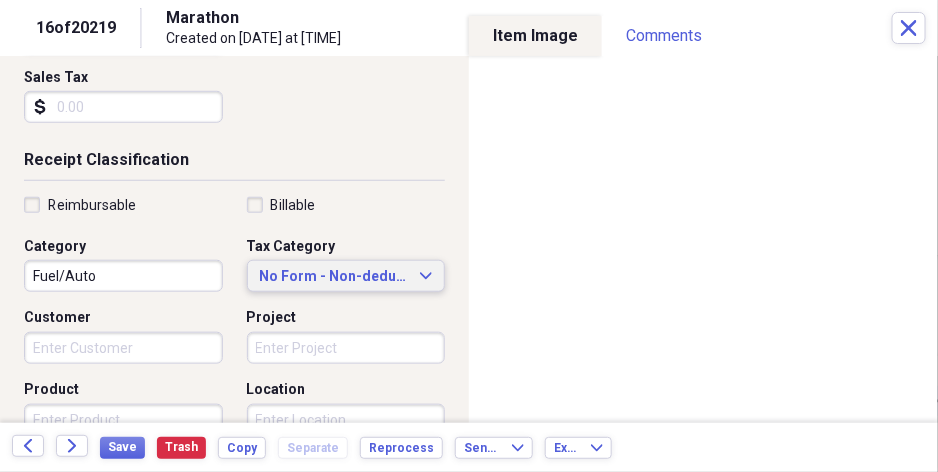 scroll, scrollTop: 350, scrollLeft: 0, axis: vertical 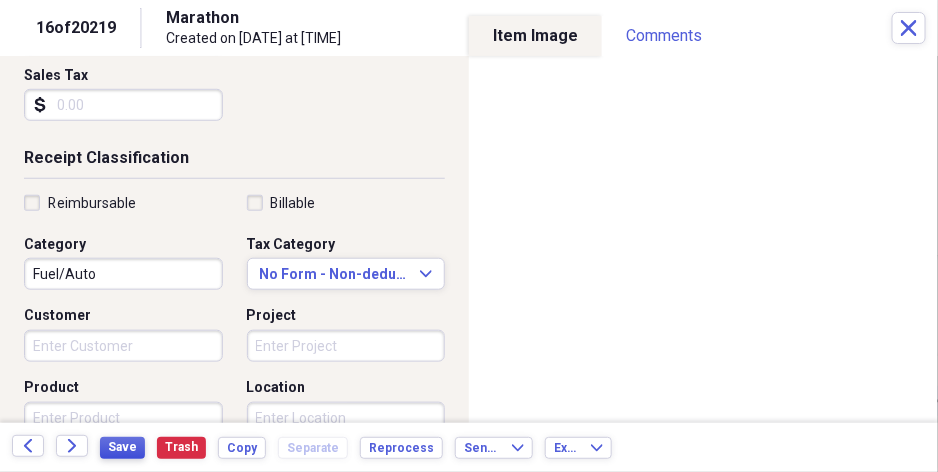 click on "Save" at bounding box center (122, 447) 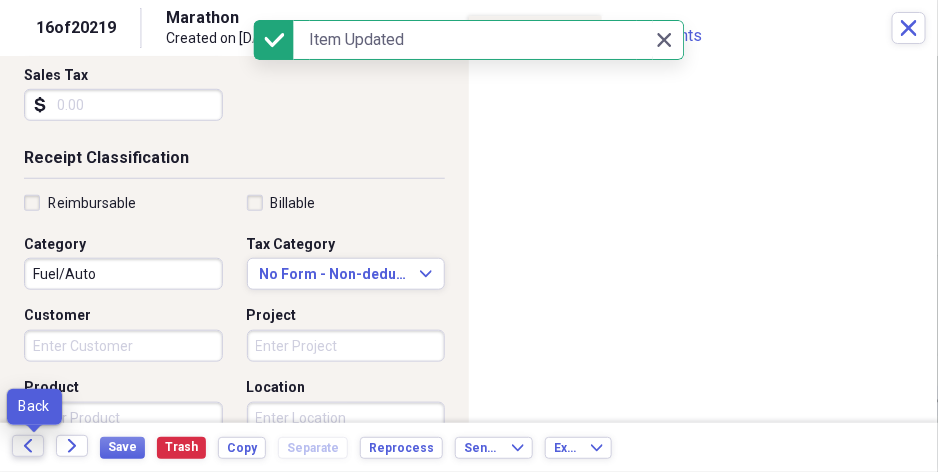 click on "Back" 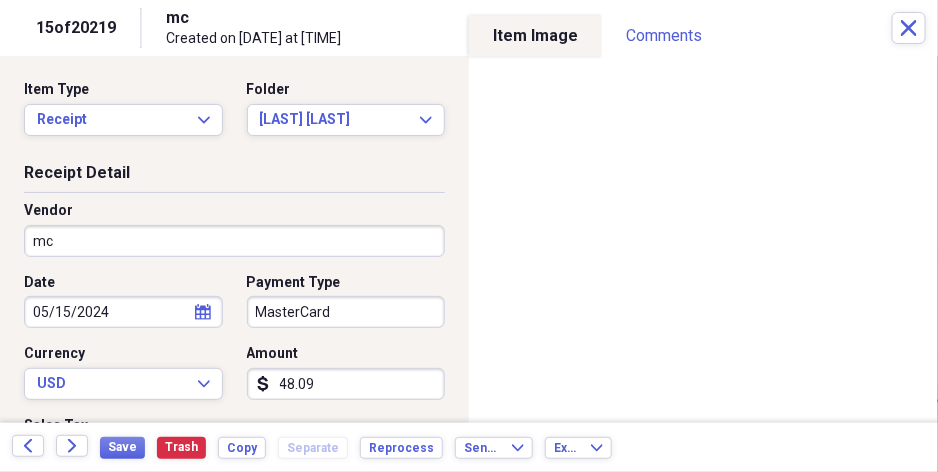 click on "Showing 20,219 items , totaling $10,963,071.58 Column Expand sort Sort Filters Expand Create Item Expand Status Image Item Type Date Name Category Amount Source Date Added chevron-down Folder Review media Receipt 08/04/2025 Kroger $62.55 1" at bounding box center [469, 236] 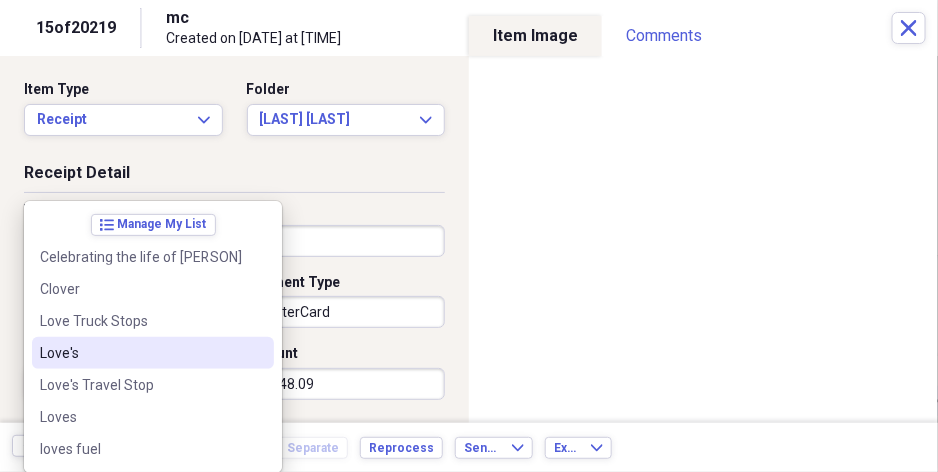 click on "Love's" at bounding box center [141, 353] 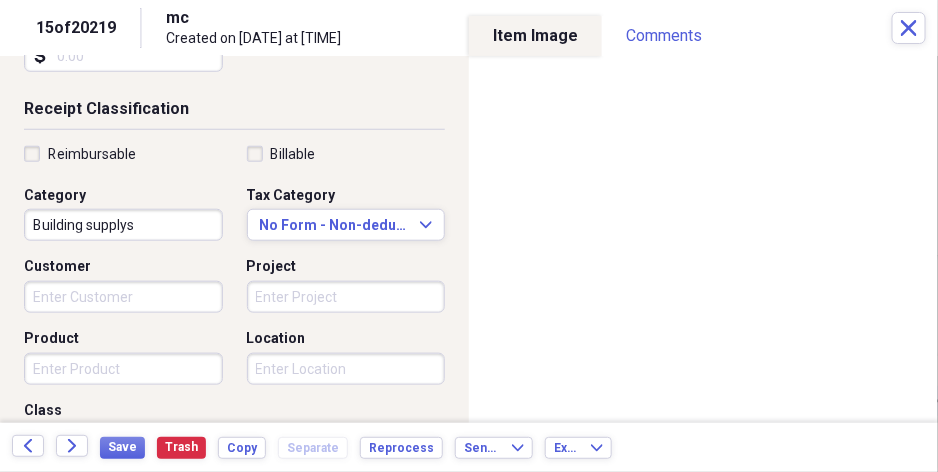 scroll, scrollTop: 400, scrollLeft: 0, axis: vertical 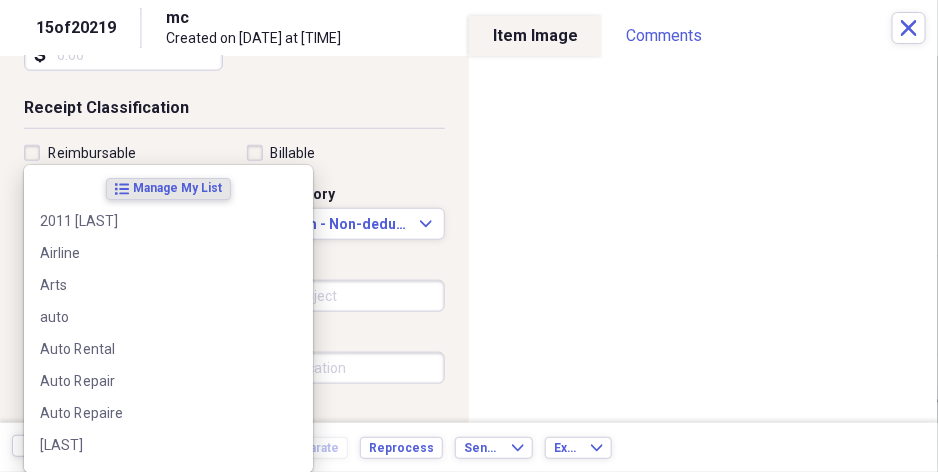 click on "Showing 20,219 items , totaling $10,963,071.58 Column Expand sort Sort Filters Expand Create Item Expand Status Image Item Type Date Name Category Amount Source Date Added chevron-down Folder Review media Receipt 08/04/2025 Kroger $62.55 1" at bounding box center (469, 236) 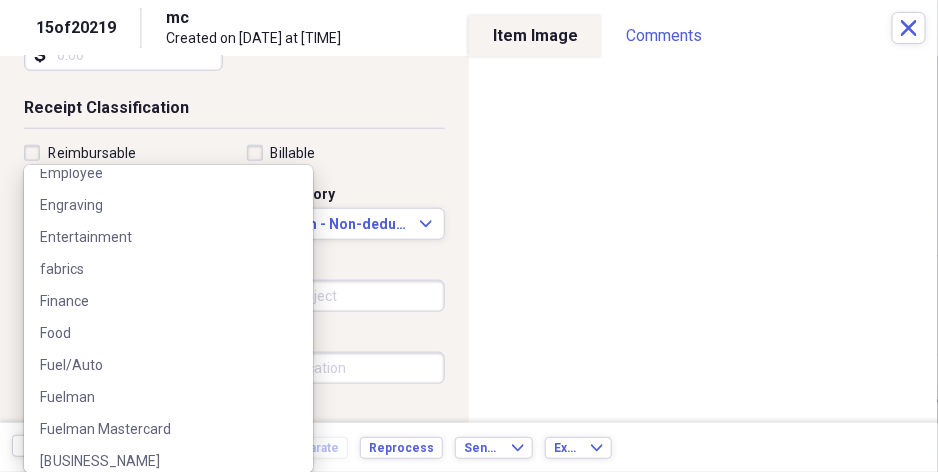 scroll, scrollTop: 950, scrollLeft: 0, axis: vertical 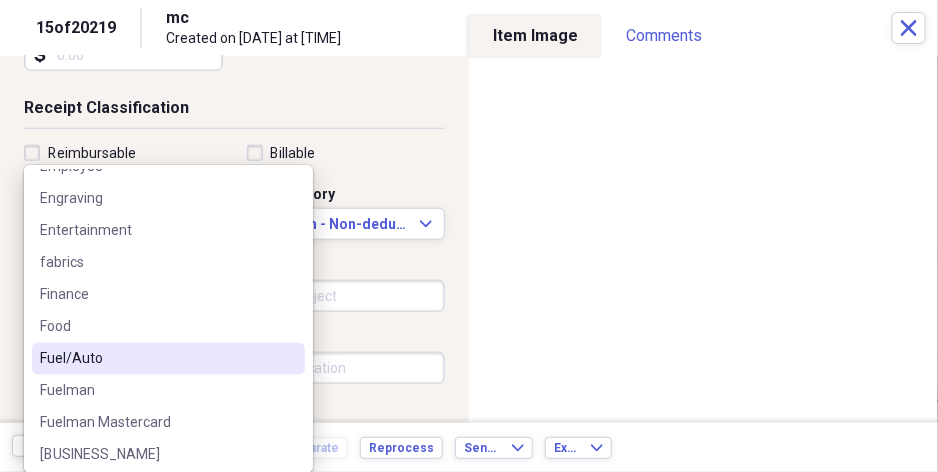 click on "Fuel/Auto" at bounding box center [156, 359] 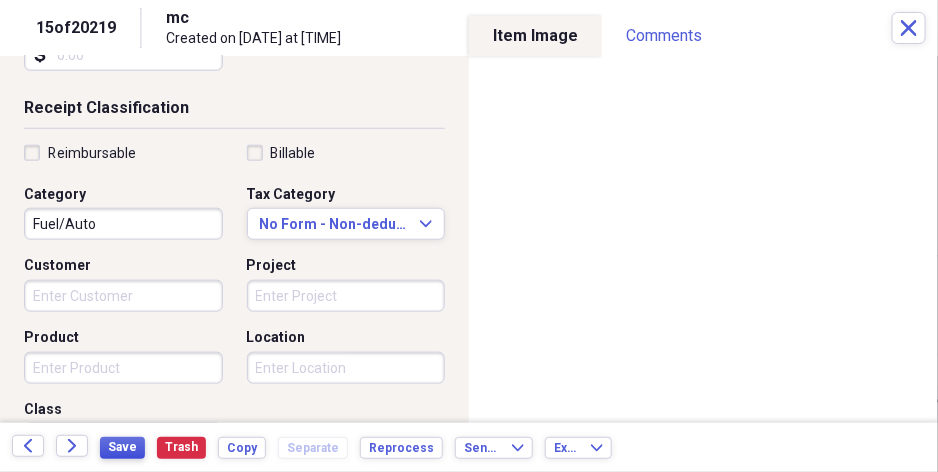click on "Save" at bounding box center (122, 447) 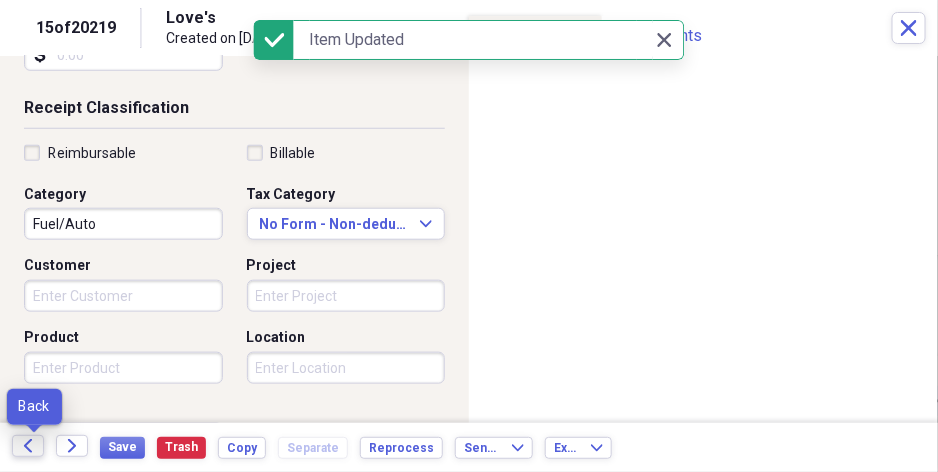 click on "Back" 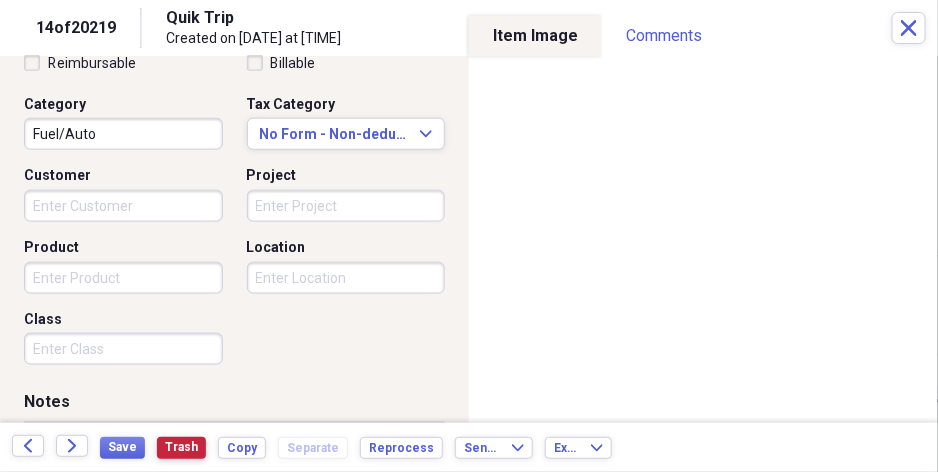 scroll, scrollTop: 500, scrollLeft: 0, axis: vertical 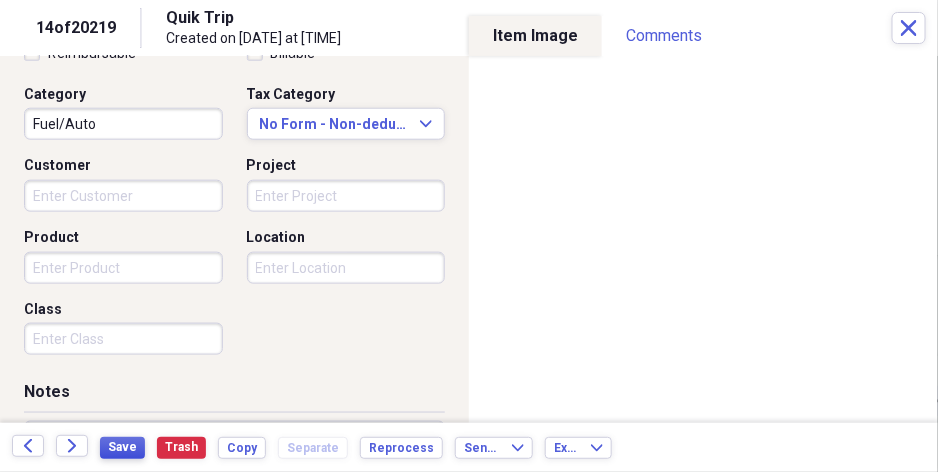 click on "Save" at bounding box center [122, 447] 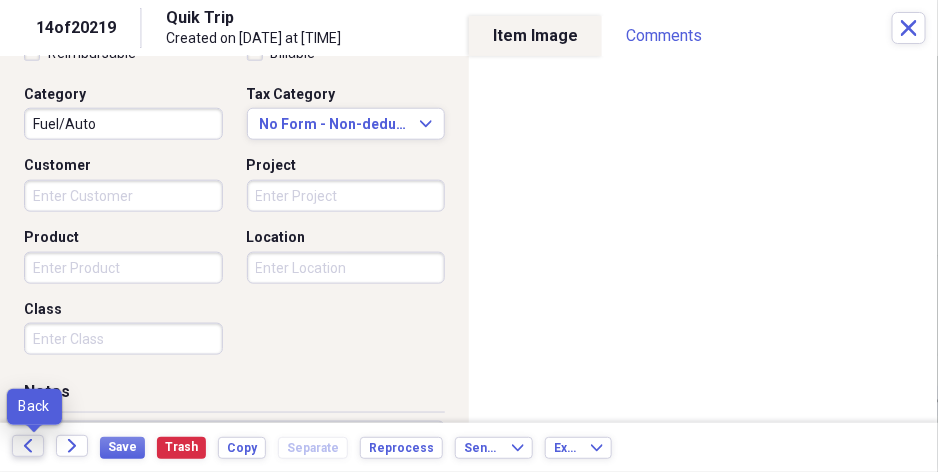 click on "Back" 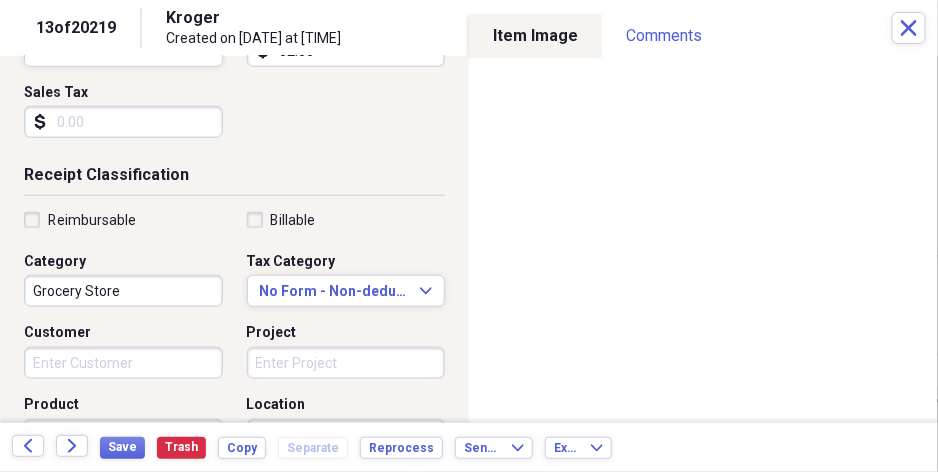 scroll, scrollTop: 350, scrollLeft: 0, axis: vertical 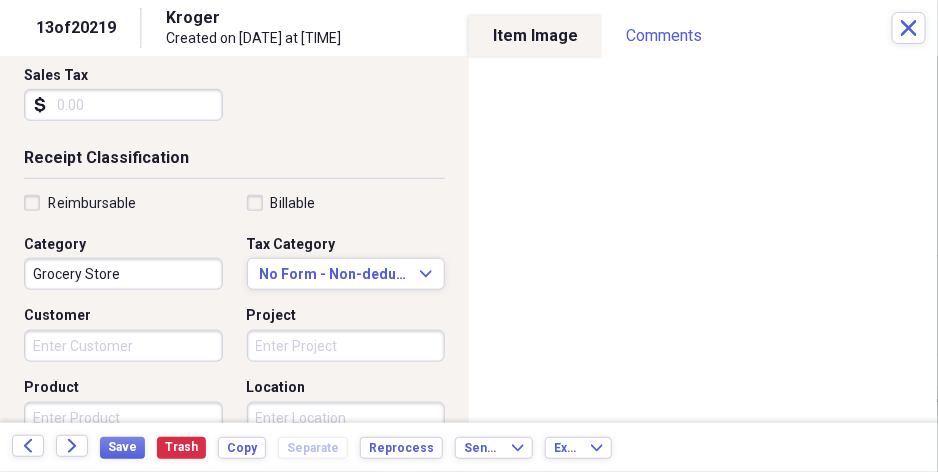 click on "Organize My Files [NUMBER]+ Collapse Unfiled Needs Review [NUMBER]+ Unfiled All Files Unfiled Unfiled Unfiled Saved Reports Collapse My Cabinet [PERSON]'s Cabinet Add Folder Expand Folder Auto Repair/suplys Reciets Add Folder Folder Banks Deposits Add Folder Folder Funeral Suplies Add Folder Expand Folder Lowes/Menards / other supplys Add Folder Folder Main Street Food/other Add Folder Expand Folder Main Street food/supplys Add Folder Expand Folder Walker Rental property Add Folder Expand Folder WALKER-interprise misc Add Folder Collapse Trash Trash Folder DELL Folder DELL Folder test Bill My Customers Collapse invoices Invoices user Customers products Products / Services Help & Support Submit Import Import Add Create Expand Reports Reports Settings [PERSON] Expand A view of all your files Showing [NUMBER] items , totaling $[NUMBER] Column Expand sort Sort Filters Expand Create Item Expand Status Image Item Type Date Name Category Amount Source Date Added chevron-down Folder check media Receipt [DATE] [PERSON] $[NUMBER] [NUMBER]" at bounding box center (469, 236) 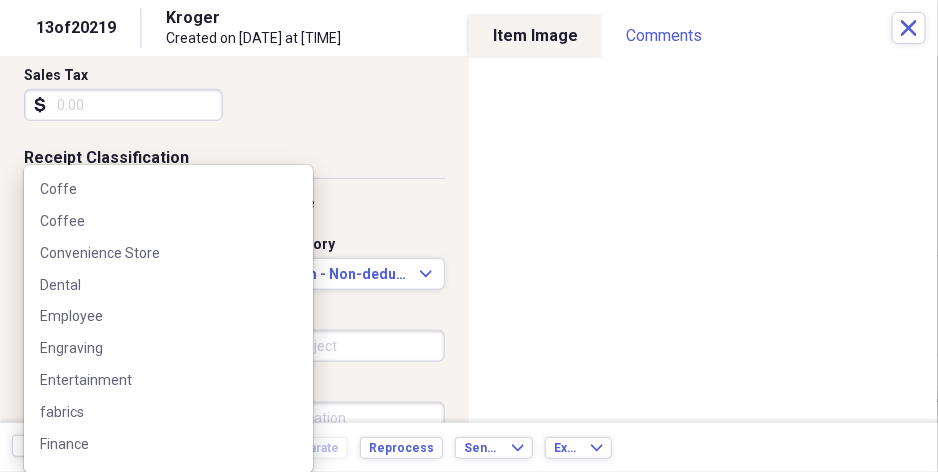 scroll, scrollTop: 850, scrollLeft: 0, axis: vertical 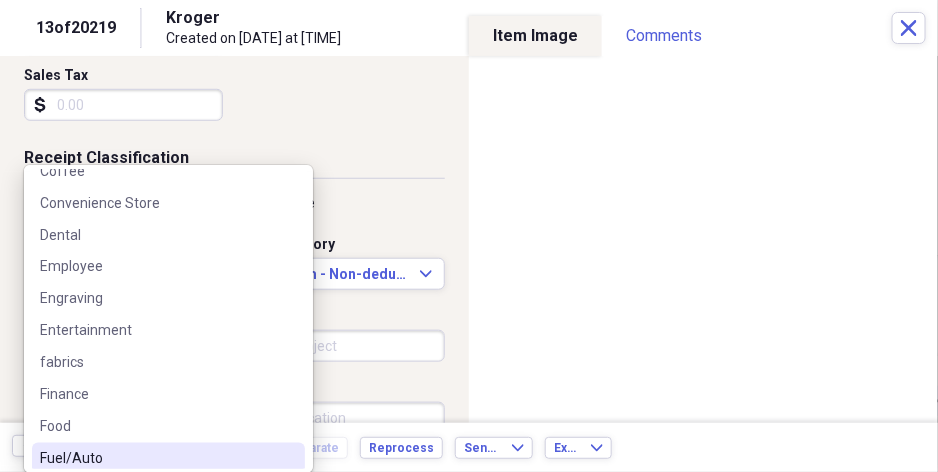 click on "Fuel/Auto" at bounding box center [156, 459] 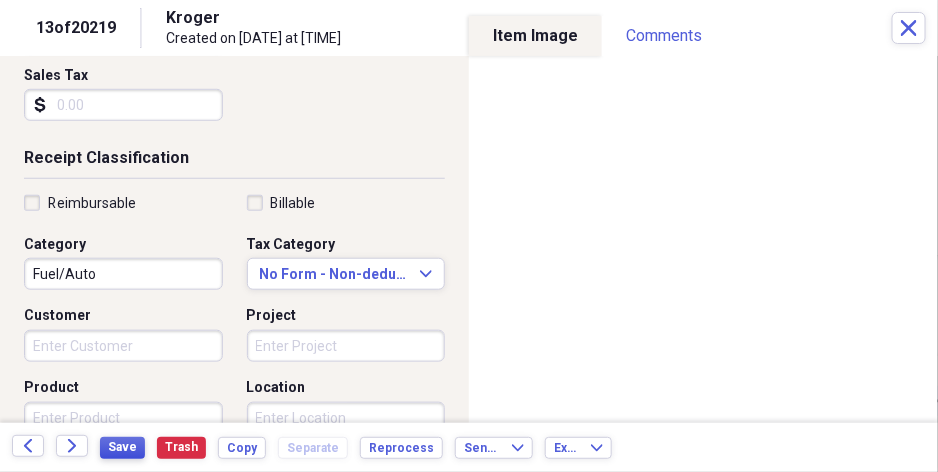 click on "Save" at bounding box center (122, 447) 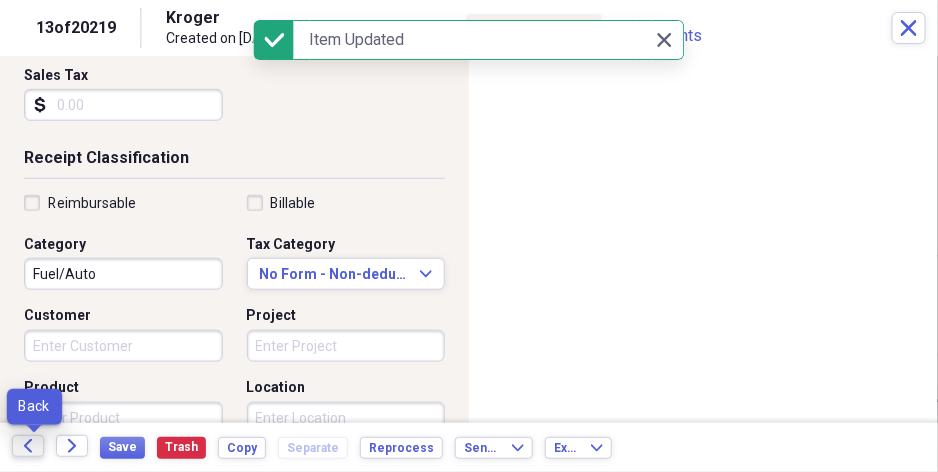 click on "Back" 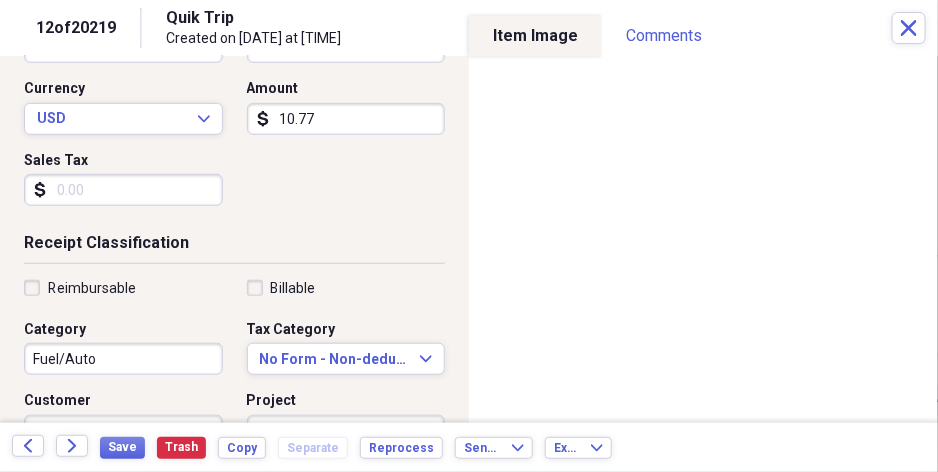 scroll, scrollTop: 300, scrollLeft: 0, axis: vertical 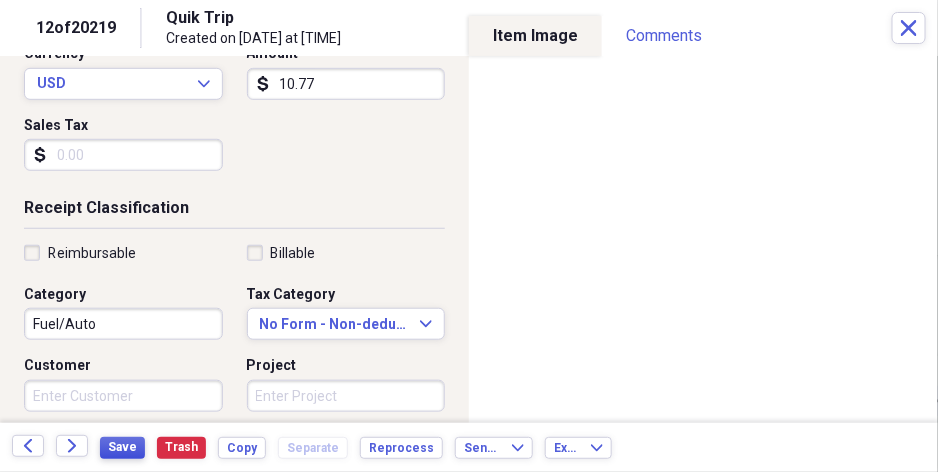 click on "Save" at bounding box center (122, 447) 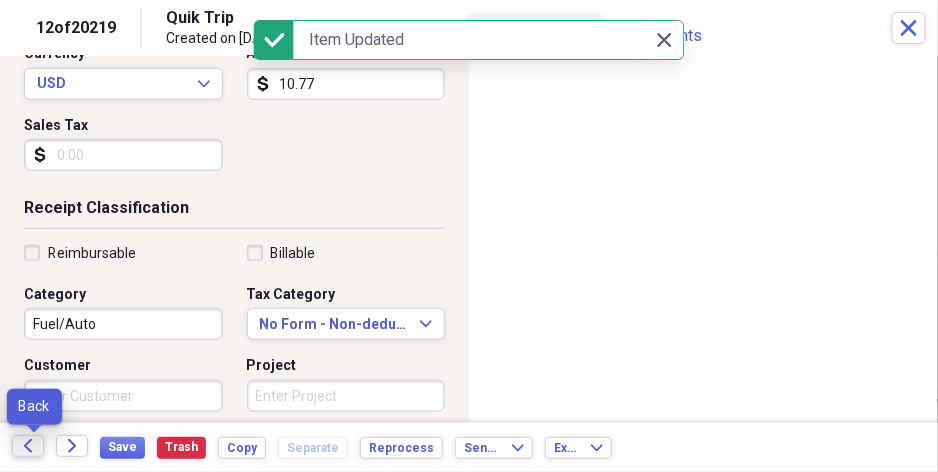 click 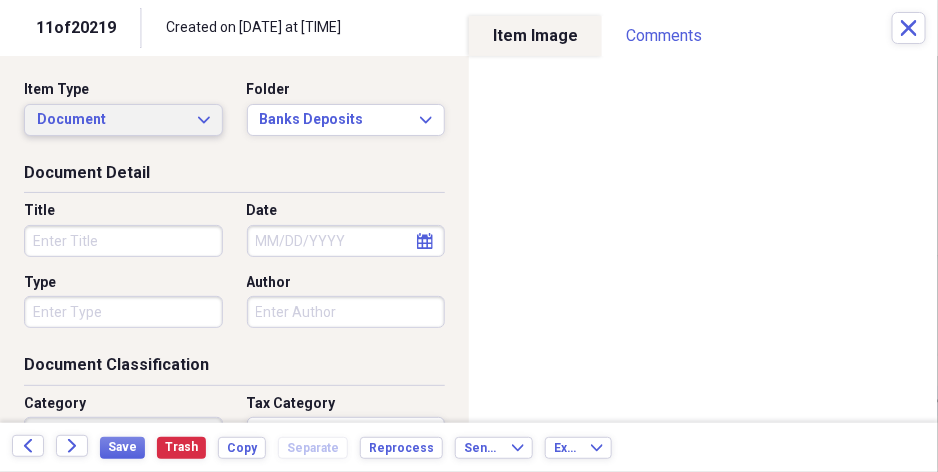 click on "Expand" 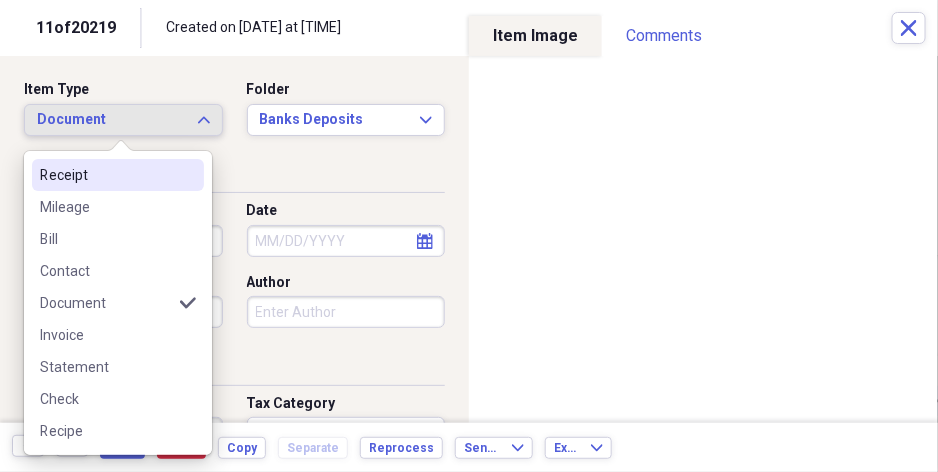 click on "Receipt" at bounding box center (106, 175) 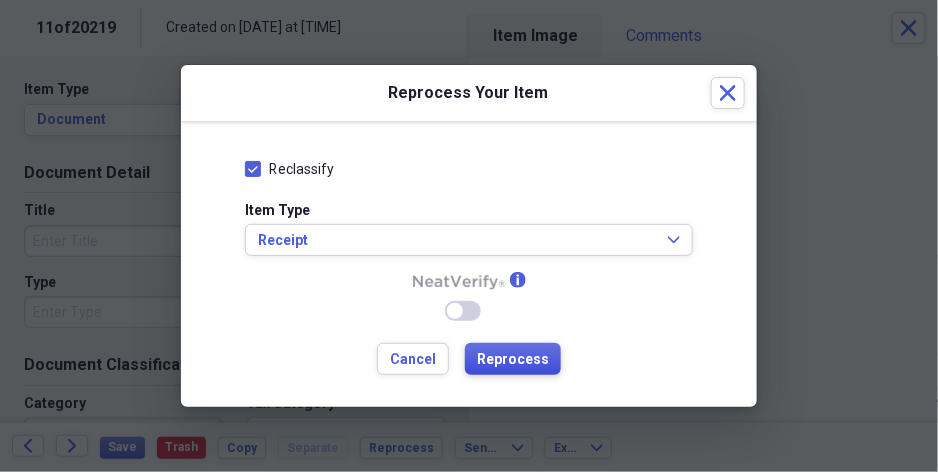 click on "Reprocess" at bounding box center [513, 360] 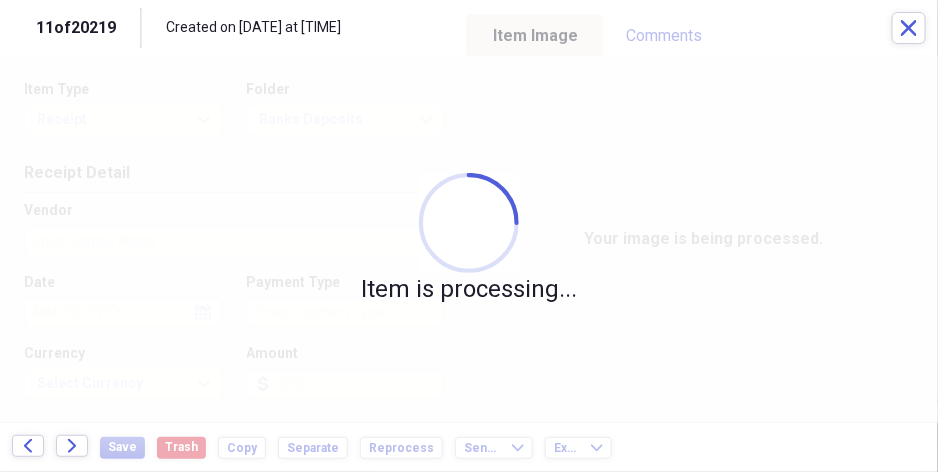 type on "[PERSON] Bank" 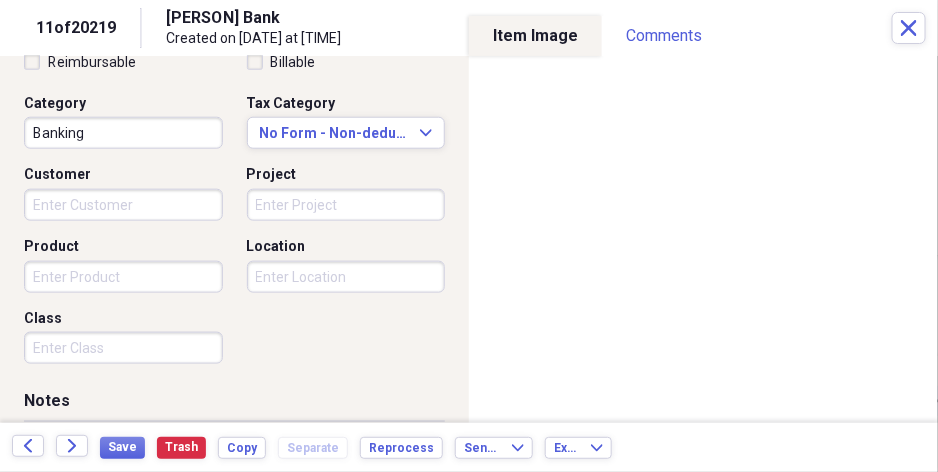 scroll, scrollTop: 550, scrollLeft: 0, axis: vertical 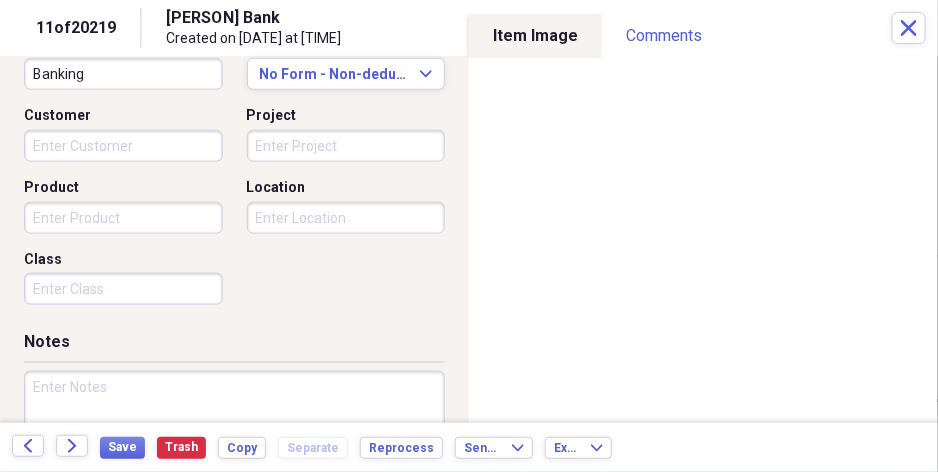 click at bounding box center (234, 436) 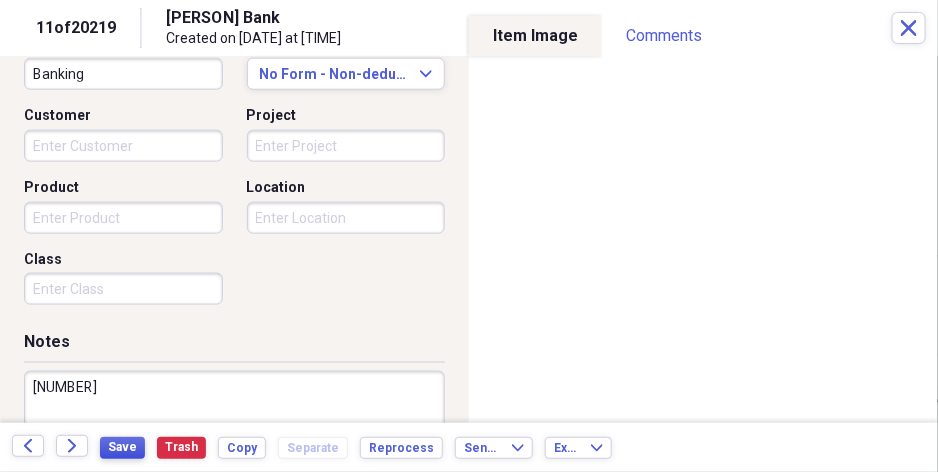 type on "[NUMBER]" 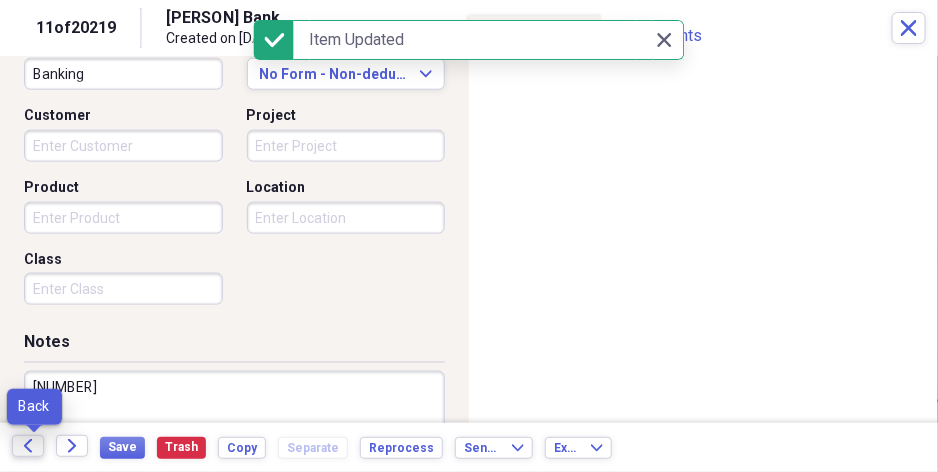 click 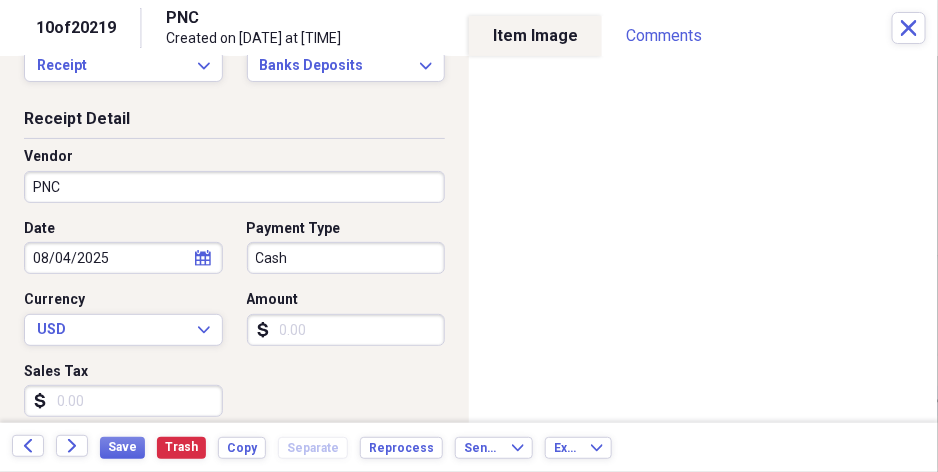 scroll, scrollTop: 50, scrollLeft: 0, axis: vertical 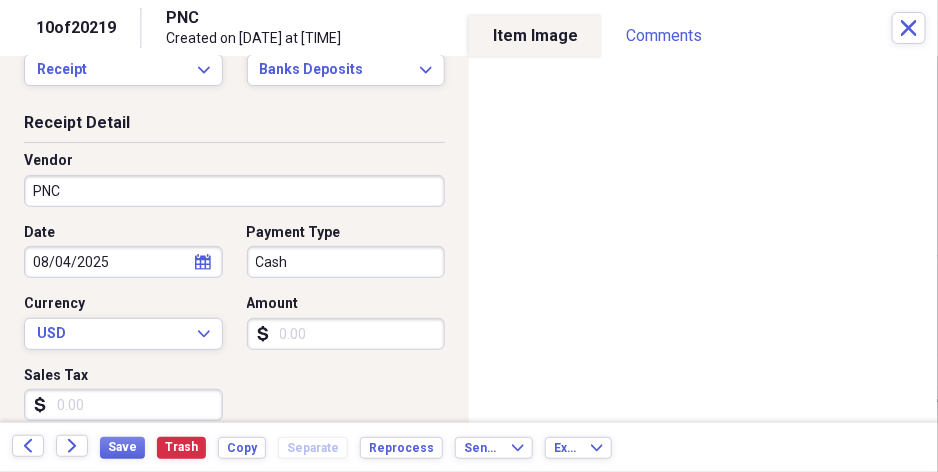 click on "Showing 20,219 items , totaling $10,963,071.58 Column Expand sort Sort Filters Expand Create Item Expand Status Image Item Type Date Name Category Amount Source Date Added chevron-down Folder check media Receipt 08/04/2025 Kroger Fuel/Auto" at bounding box center [469, 236] 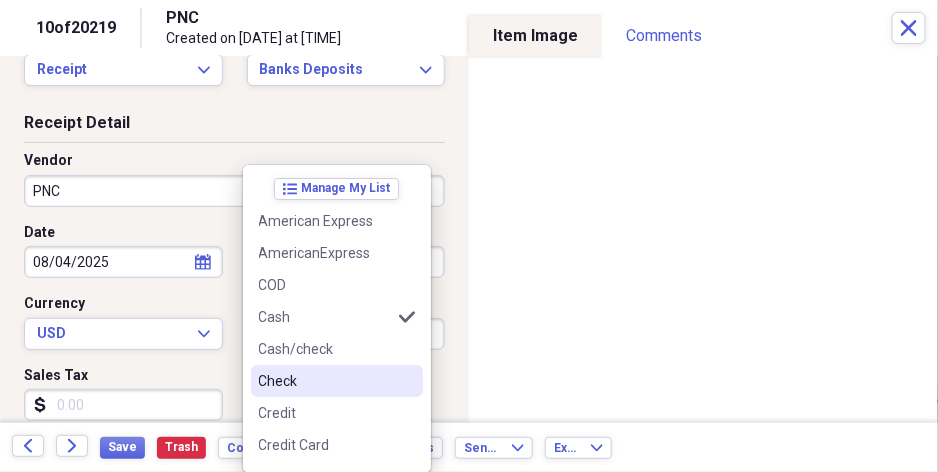 click on "Check" at bounding box center [325, 381] 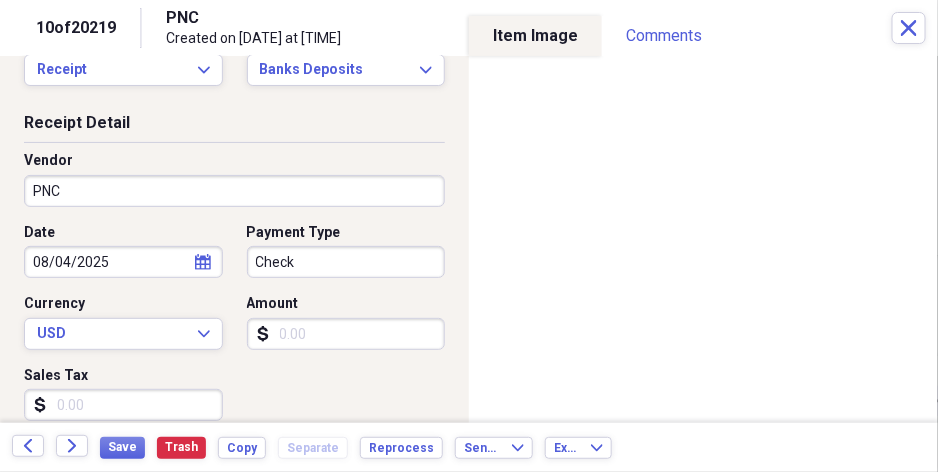 click on "Amount" at bounding box center [346, 334] 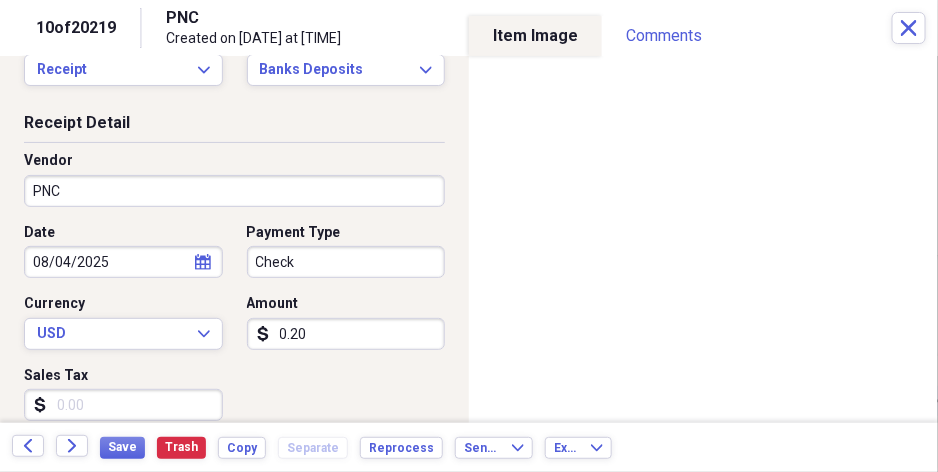 type on "0.02" 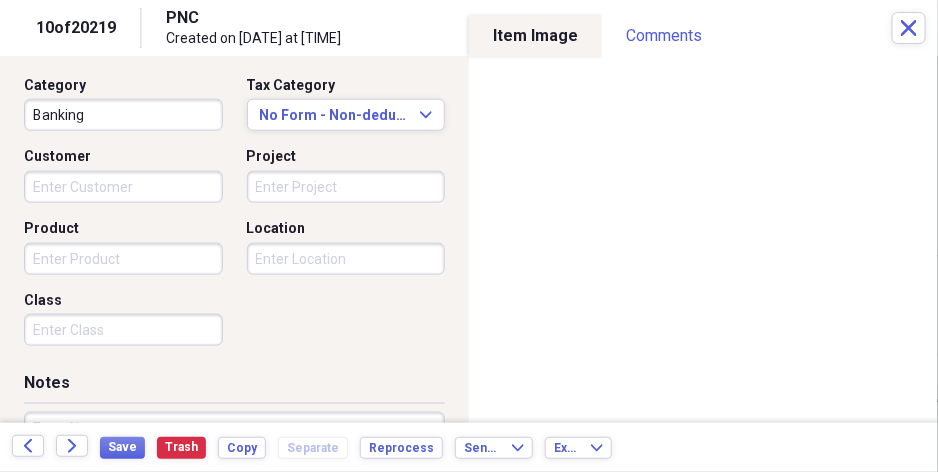 scroll, scrollTop: 653, scrollLeft: 0, axis: vertical 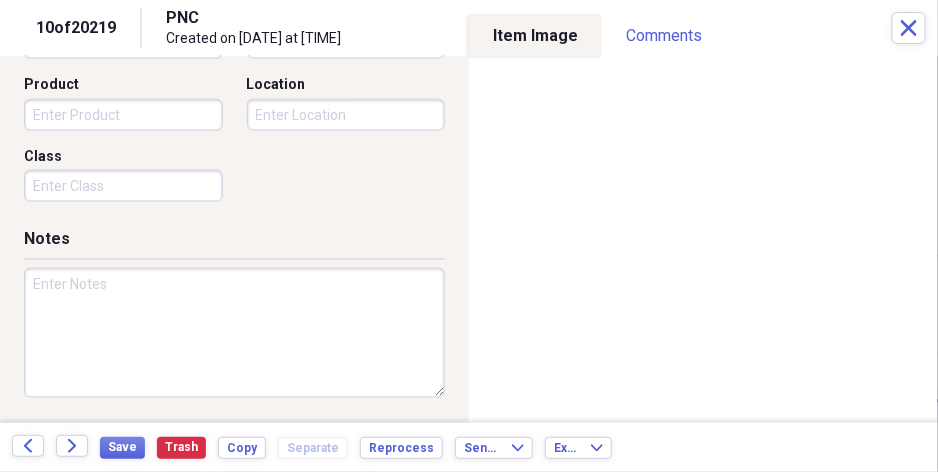 type on "20593.01" 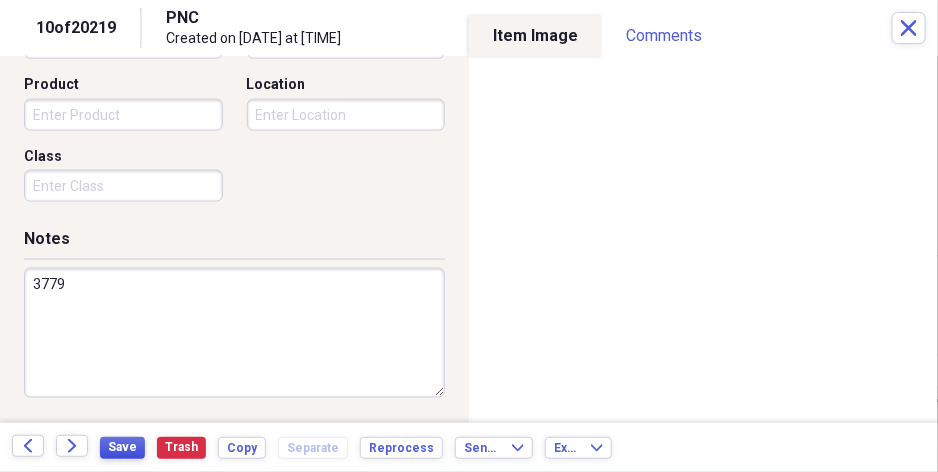 type on "3779" 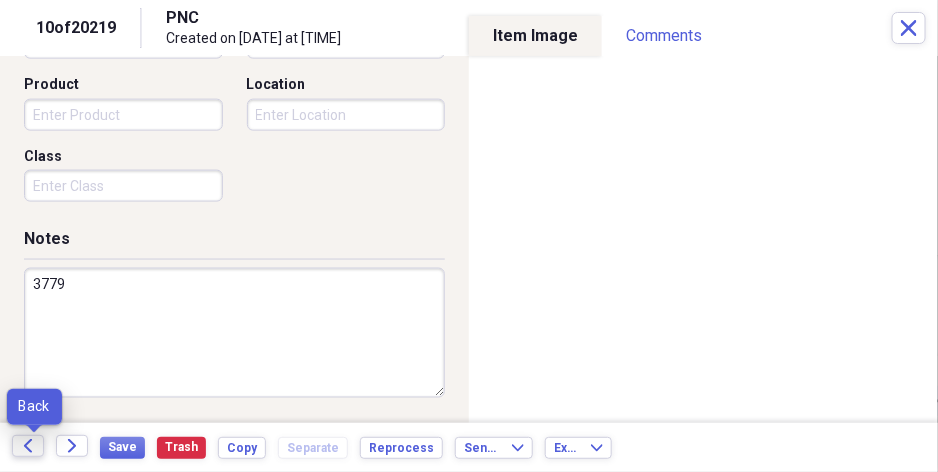 click on "Back" 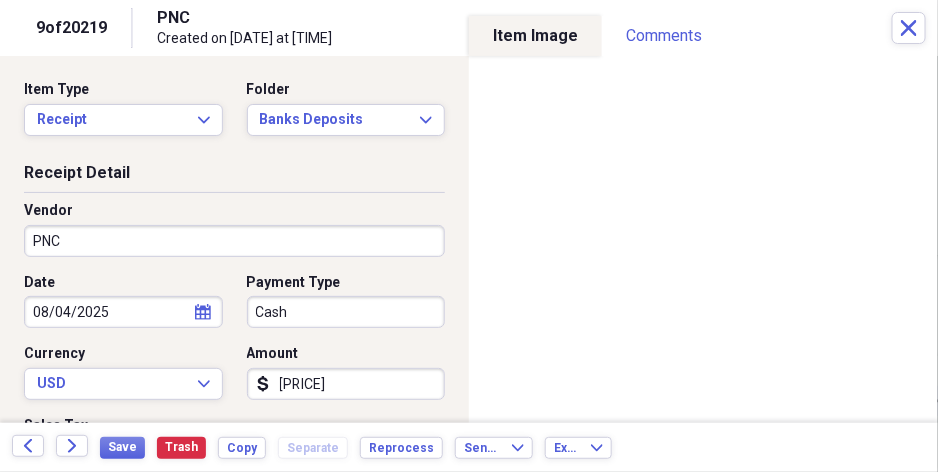 click on "Showing 20,219 items , totaling $10,963,071.58 Column Expand sort Sort Filters Expand Create Item Expand Status Image Item Type Date Name Category Amount Source Date Added chevron-down Folder check media Receipt 08/04/2025 Kroger Fuel/Auto" at bounding box center (469, 236) 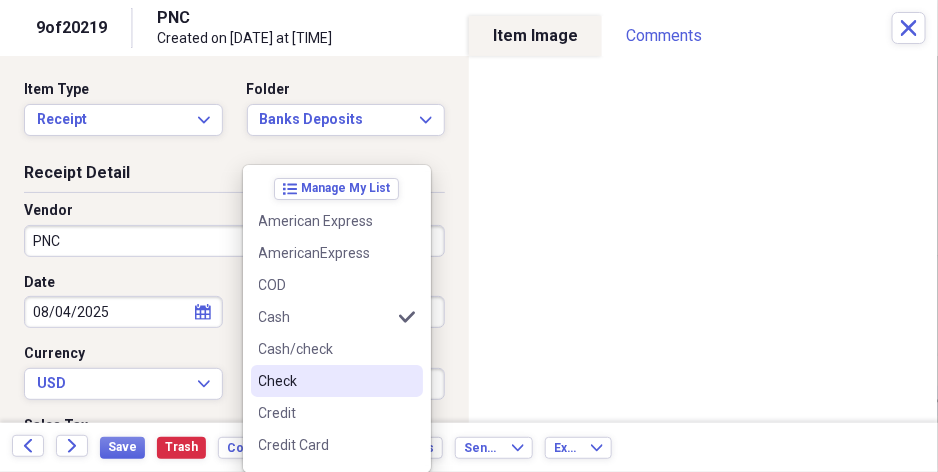 click on "Check" at bounding box center (325, 381) 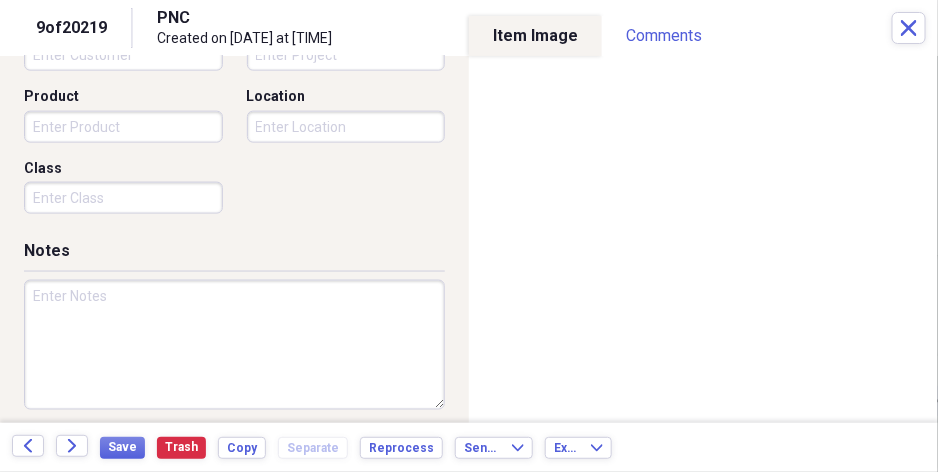 scroll, scrollTop: 653, scrollLeft: 0, axis: vertical 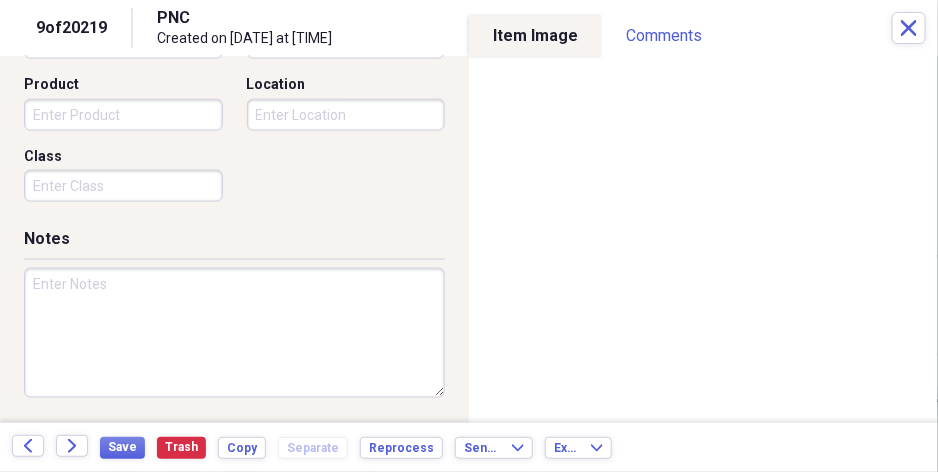click at bounding box center (234, 333) 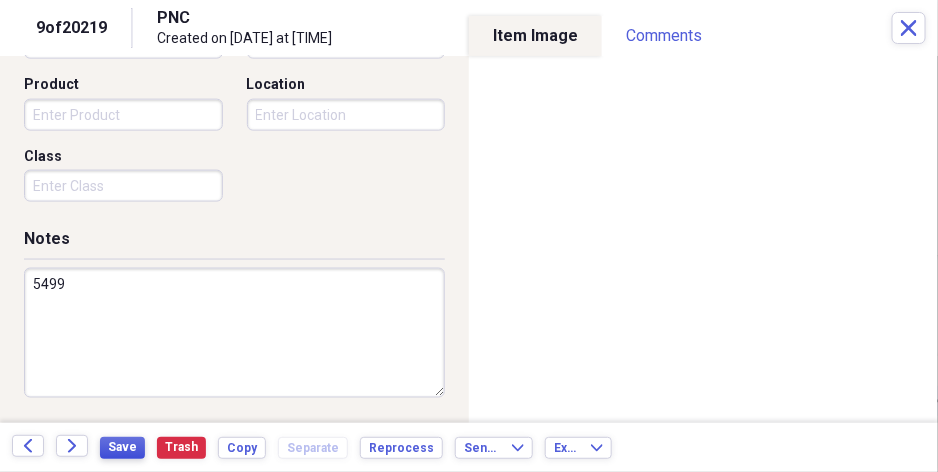 type on "5499" 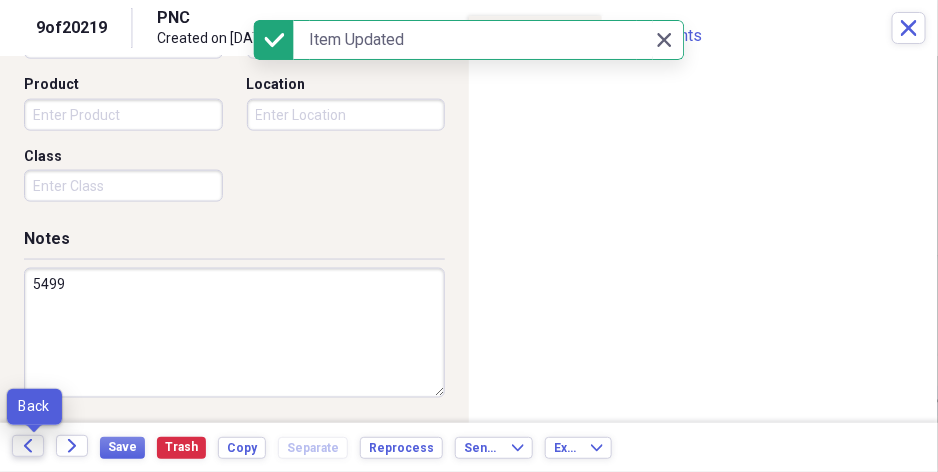 click on "Back" 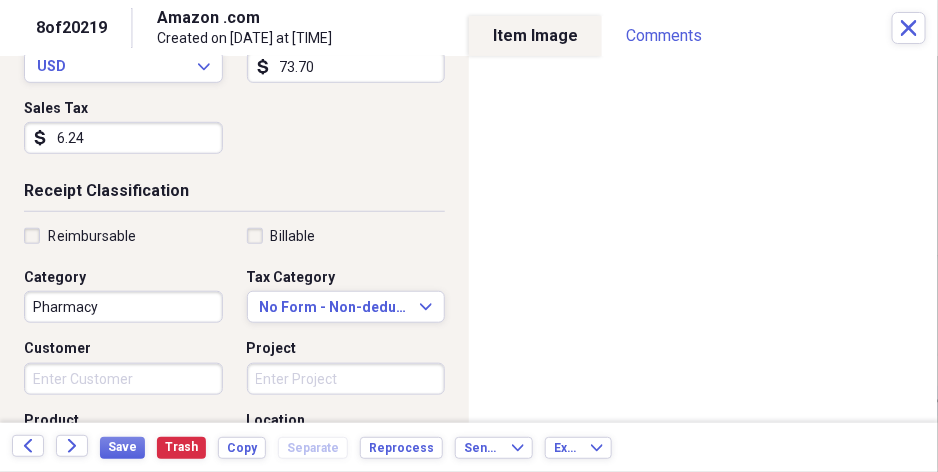 scroll, scrollTop: 350, scrollLeft: 0, axis: vertical 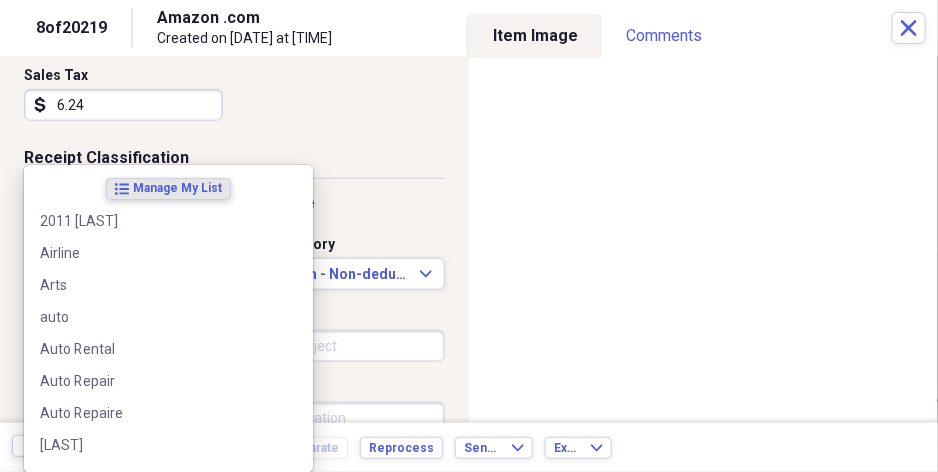 click on "Showing 20,219 items , totaling $10,963,071.58 Column Expand sort Sort Filters Expand Create Item Expand Status Image Item Type Date Name Category Amount Source Date Added chevron-down Folder check media Receipt 08/04/2025 Kroger Fuel/Auto" at bounding box center (469, 236) 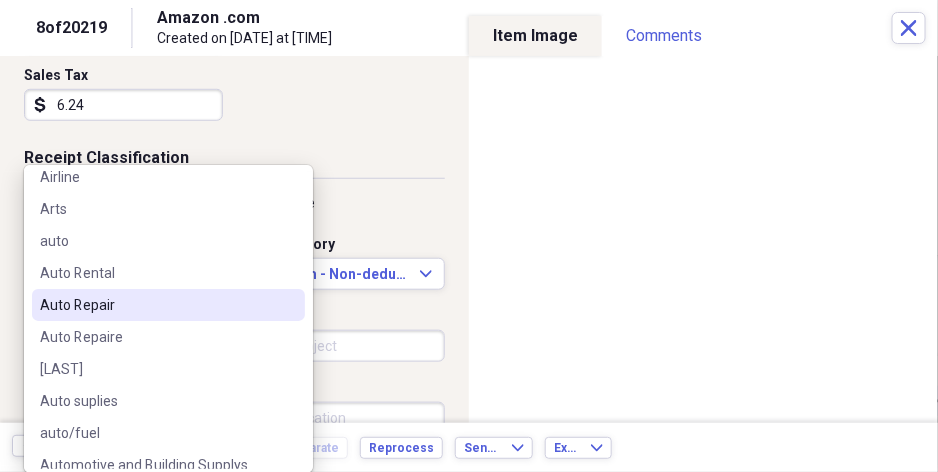 scroll, scrollTop: 100, scrollLeft: 0, axis: vertical 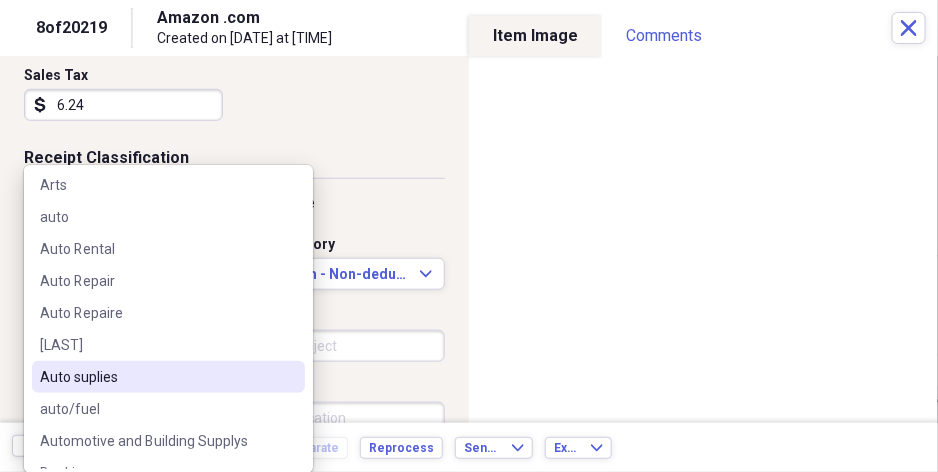 click on "Auto suplies" at bounding box center (156, 377) 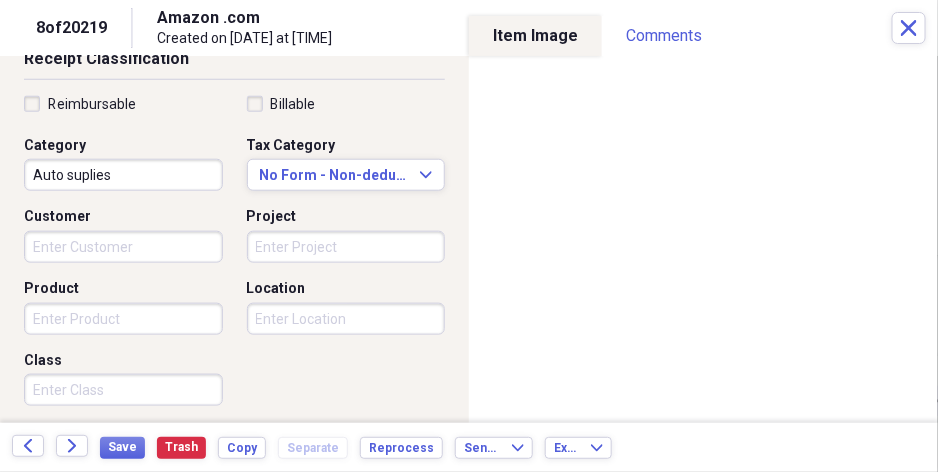 scroll, scrollTop: 500, scrollLeft: 0, axis: vertical 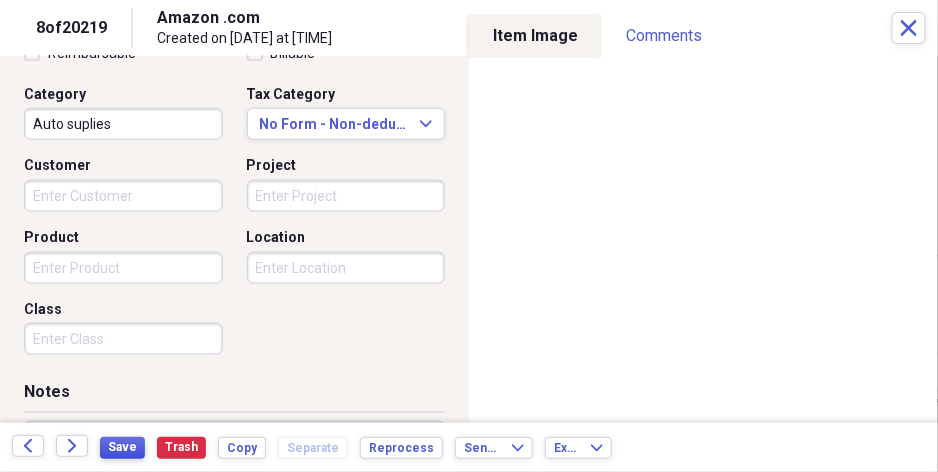 click on "Save" at bounding box center (122, 447) 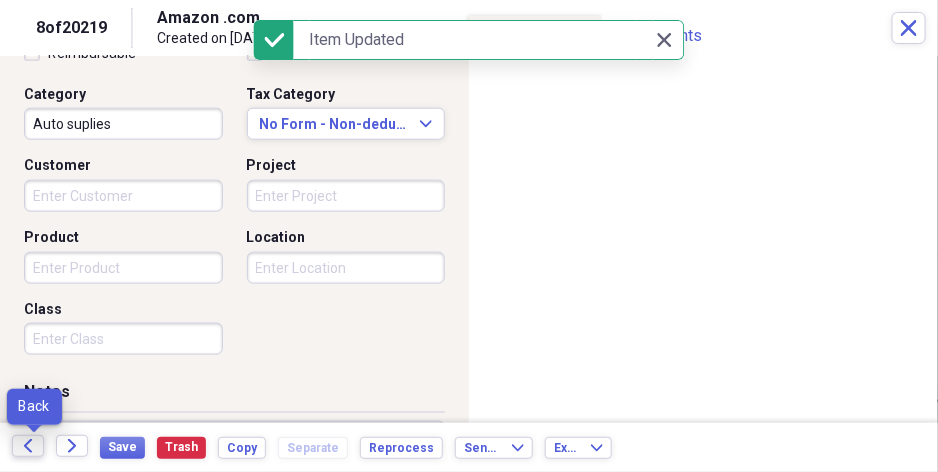 click on "Back" 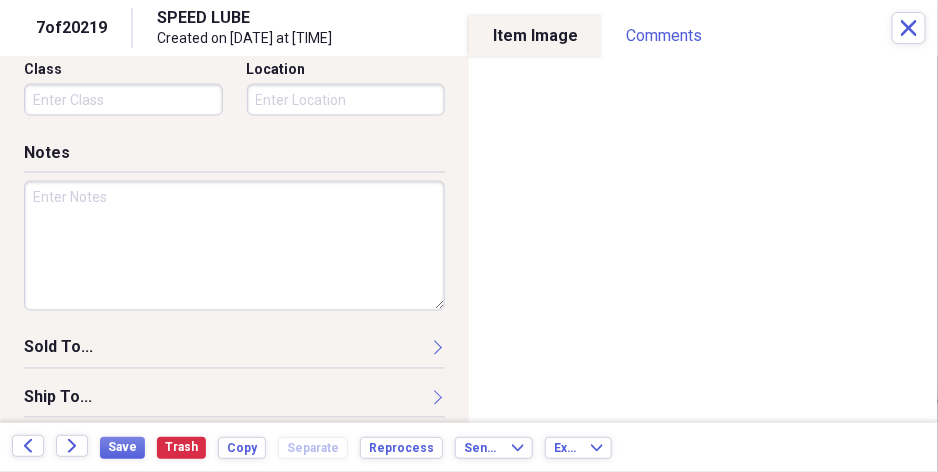 scroll, scrollTop: 800, scrollLeft: 0, axis: vertical 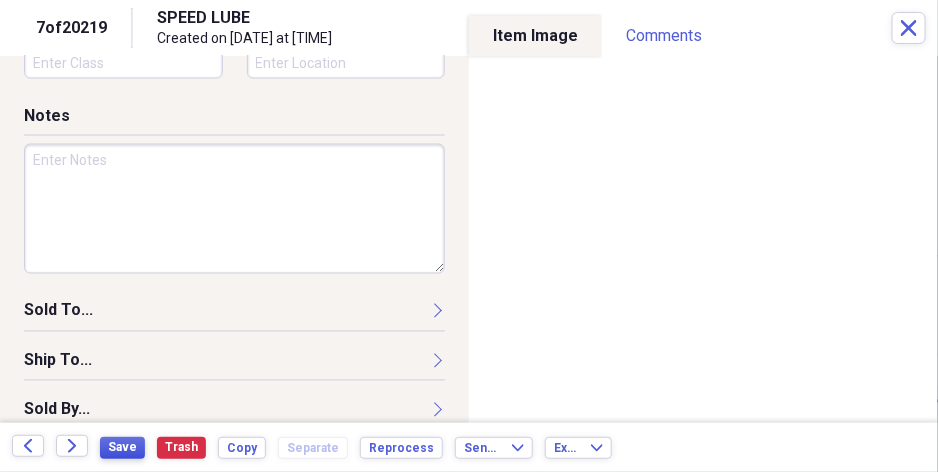 click on "Save" at bounding box center [122, 447] 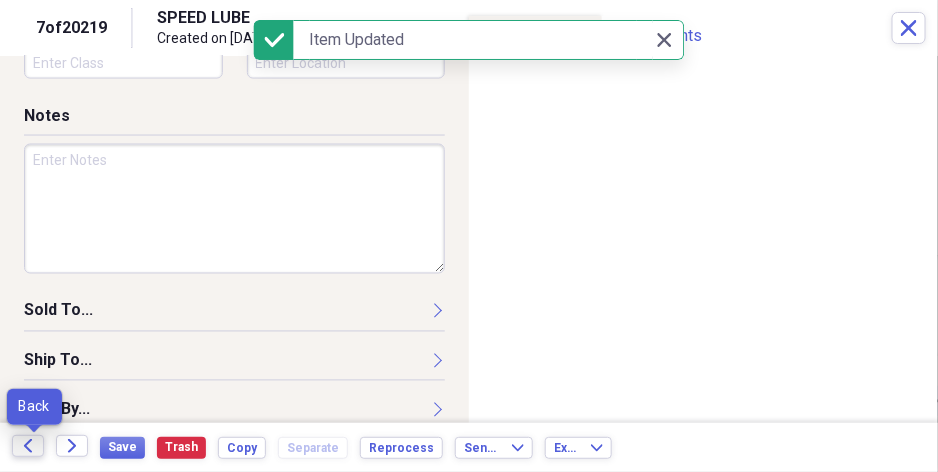 click on "Back" 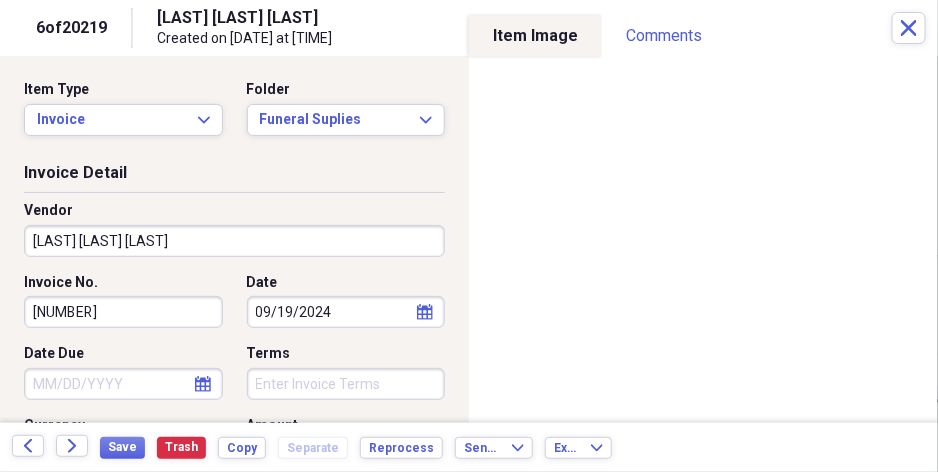click on "Showing 20,219 items , totaling $10,963,071.58 Column Expand sort Sort Filters Expand Create Item Expand Status Image Item Type Date Name Category Amount Source Date Added chevron-down Folder check media Receipt 08/04/2025 Kroger Fuel/Auto" at bounding box center [469, 236] 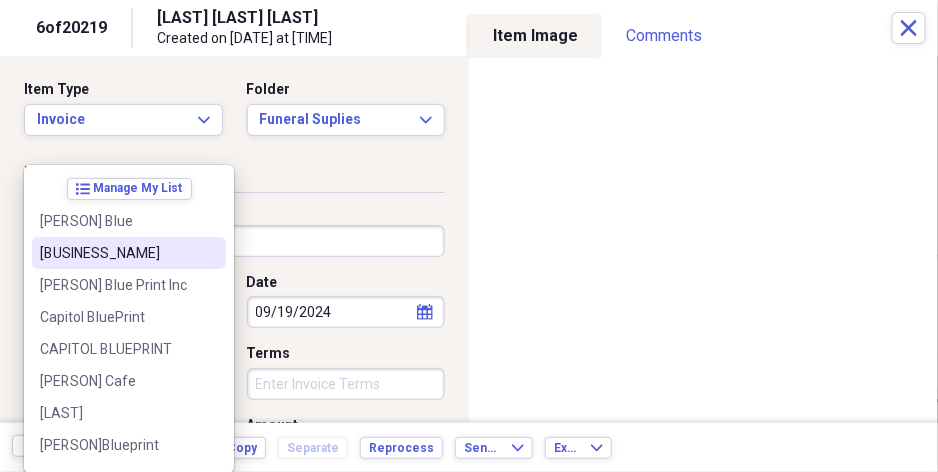 click on "[BUSINESS_NAME]" at bounding box center [117, 253] 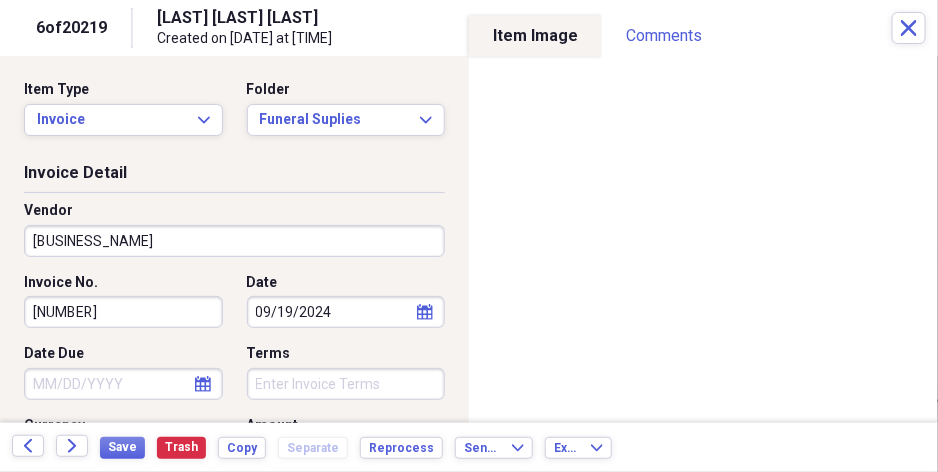 type on "Funeral supplies" 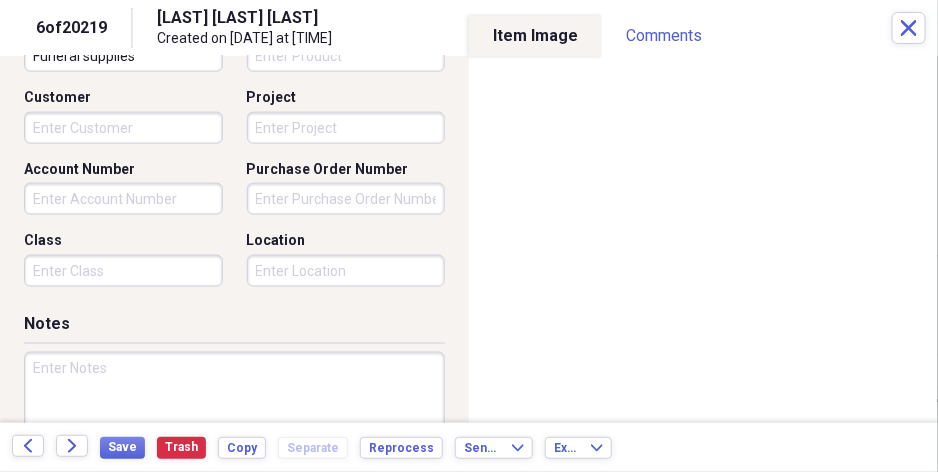 scroll, scrollTop: 600, scrollLeft: 0, axis: vertical 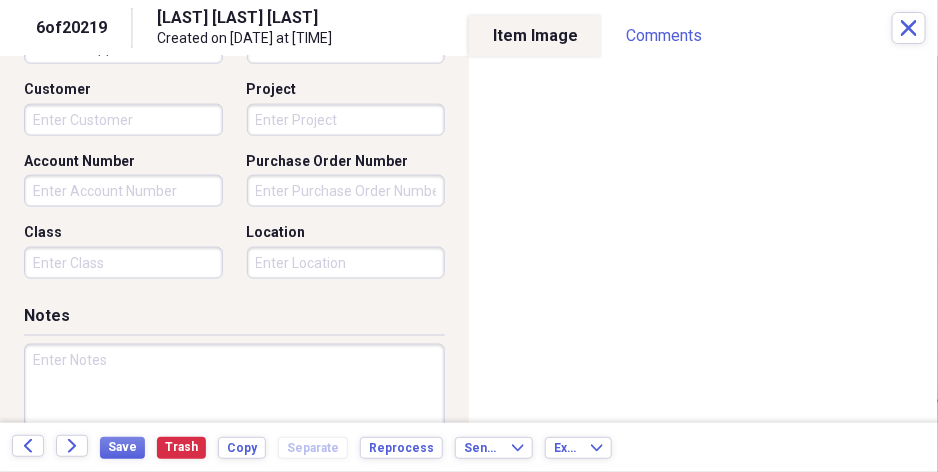 click at bounding box center (234, 409) 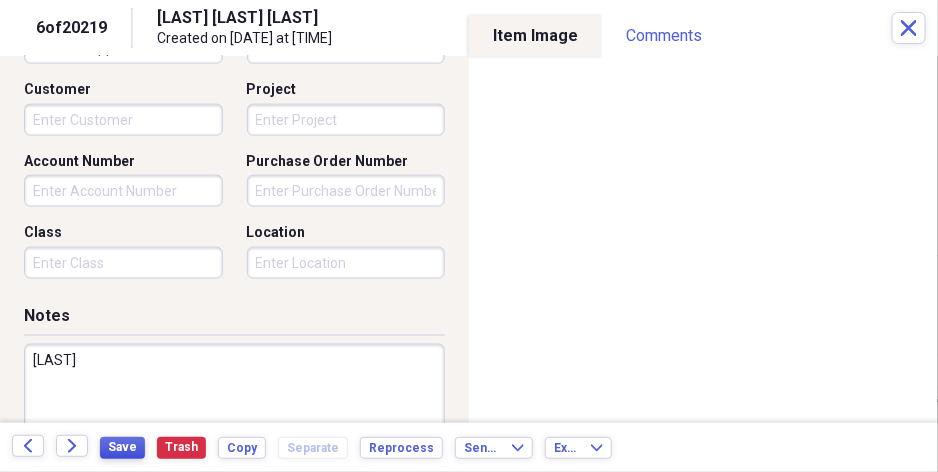 type on "[LAST]" 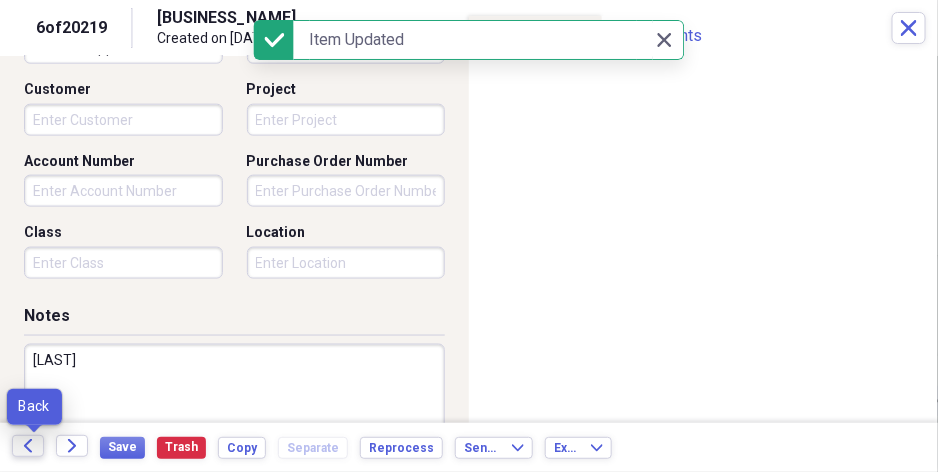click 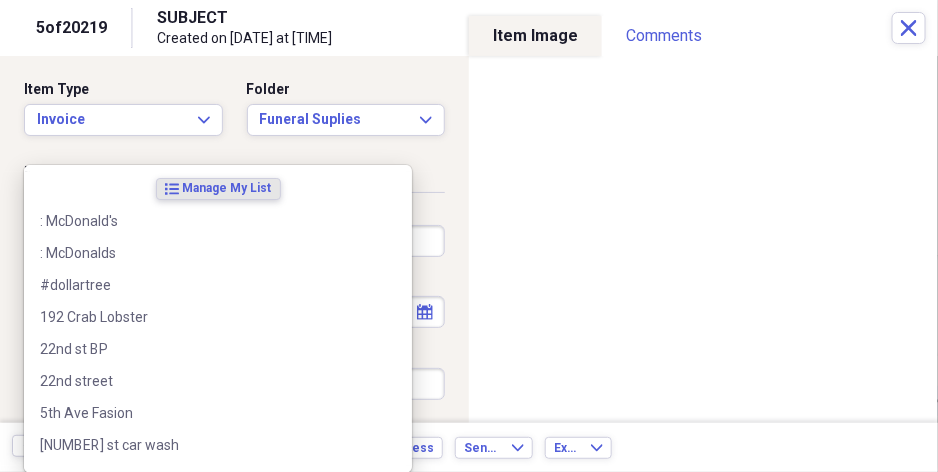 click on "Showing 20,219 items , totaling $10,963,071.58 Column Expand sort Sort Filters Expand Create Item Expand Status Image Item Type Date Name Category Amount Source Date Added chevron-down Folder check media Receipt 08/04/2025 Kroger Fuel/Auto" at bounding box center [469, 236] 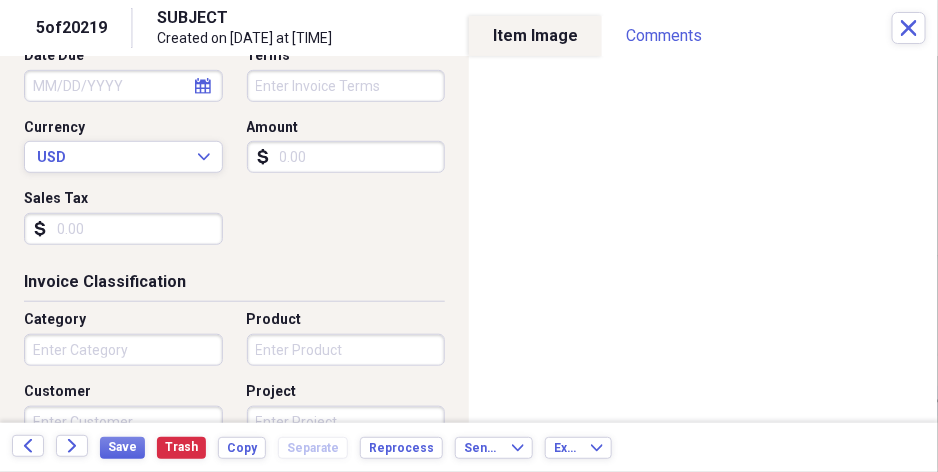 scroll, scrollTop: 250, scrollLeft: 0, axis: vertical 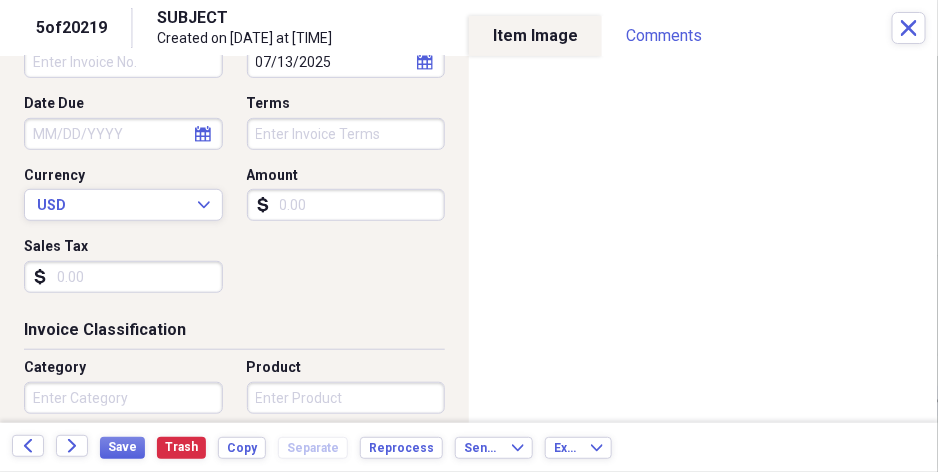 type on "stolley Termite" 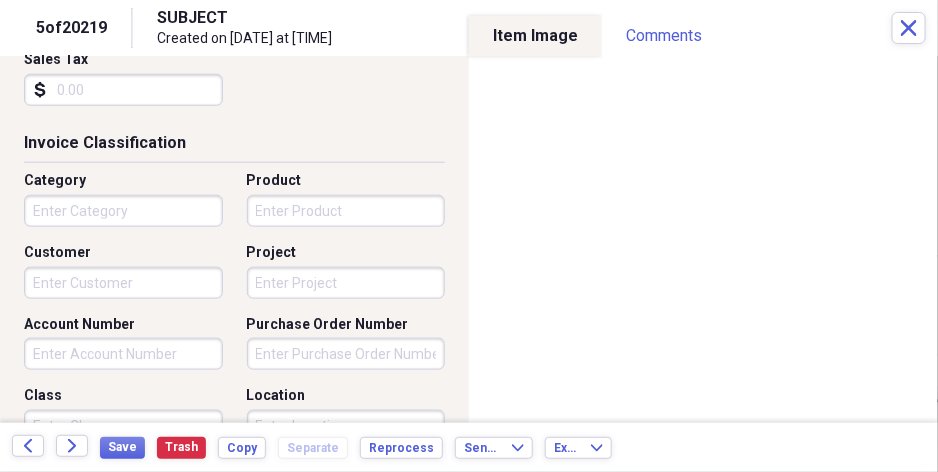 scroll, scrollTop: 450, scrollLeft: 0, axis: vertical 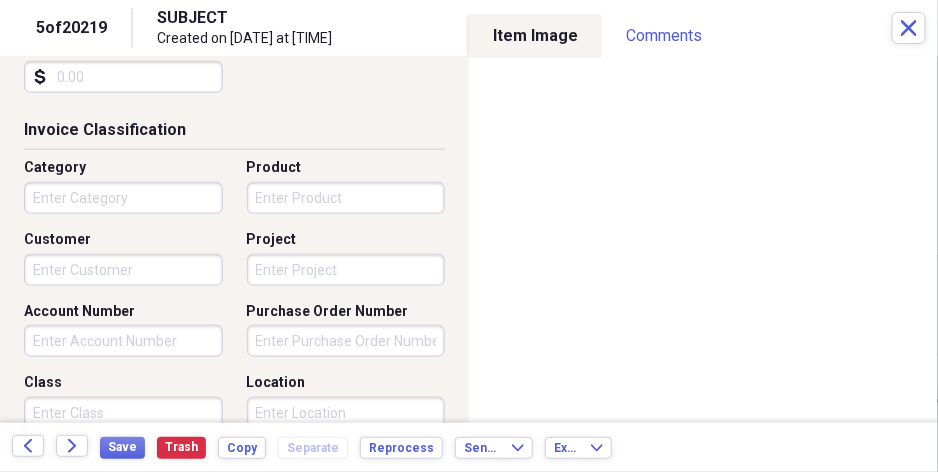 type on "25.00" 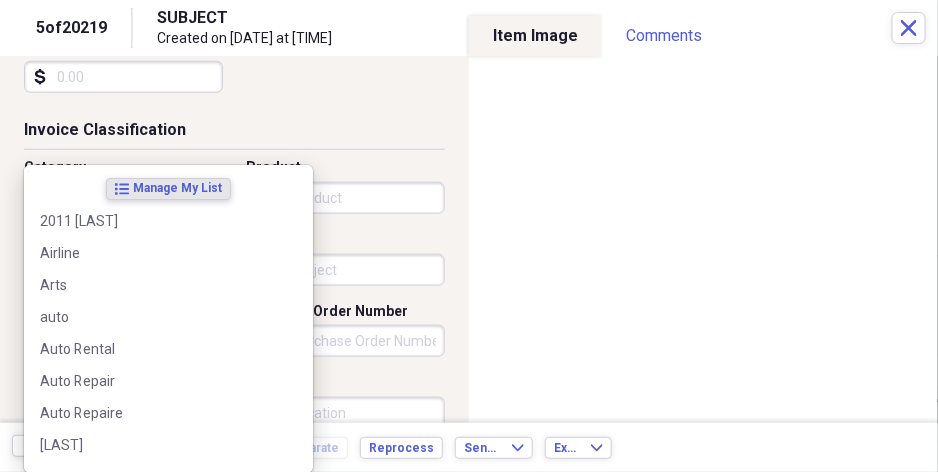 click on "Showing 20,219 items , totaling $10,963,071.58 Column Expand sort Sort Filters Expand Create Item Expand Status Image Item Type Date Name Category Amount Source Date Added chevron-down Folder check media Receipt 08/04/2025 Kroger Fuel/Auto" at bounding box center (469, 236) 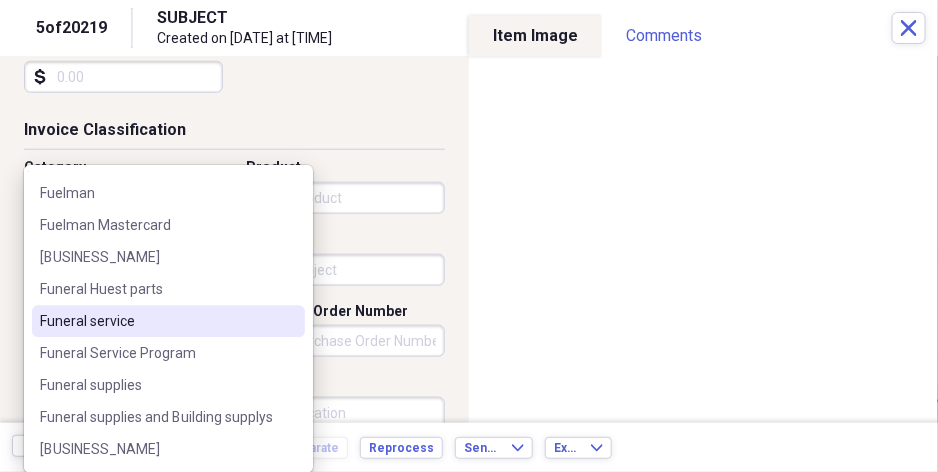 scroll, scrollTop: 1200, scrollLeft: 0, axis: vertical 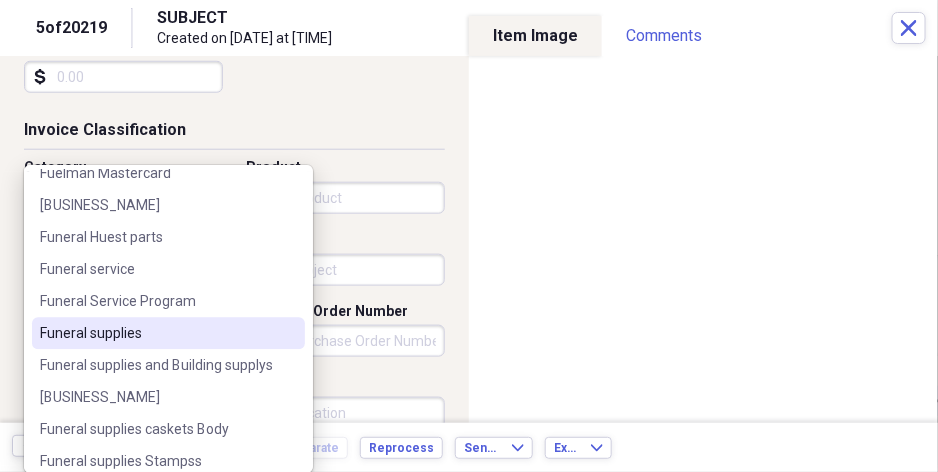 click on "Funeral supplies" at bounding box center (168, 333) 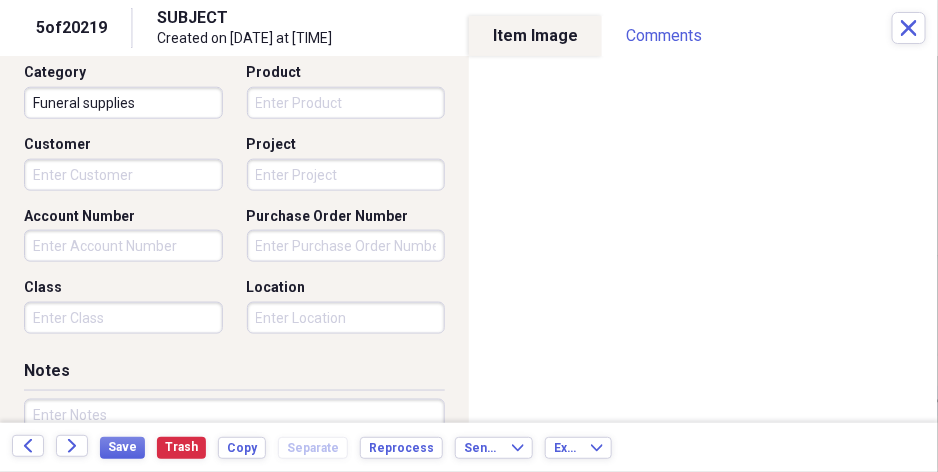 scroll, scrollTop: 550, scrollLeft: 0, axis: vertical 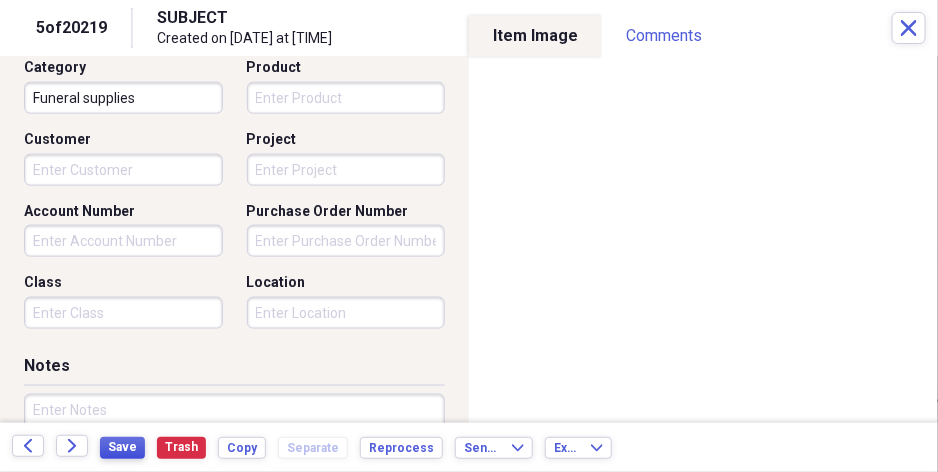 click on "Save" at bounding box center [122, 447] 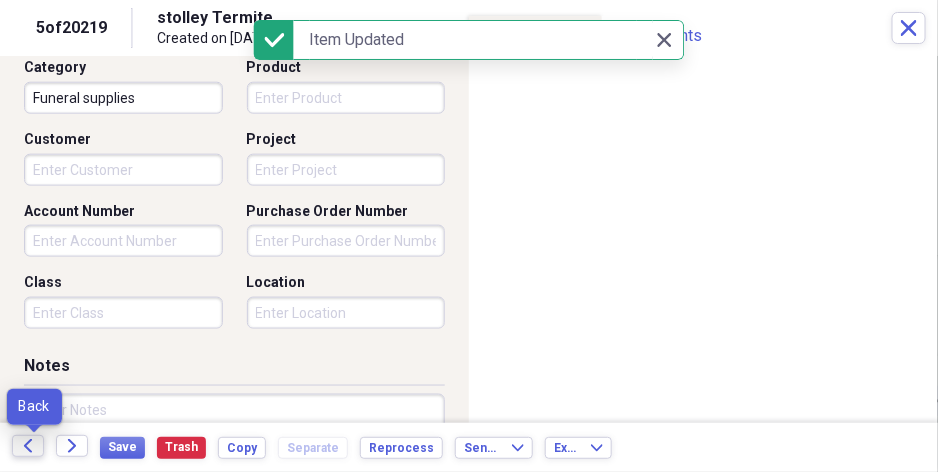 click 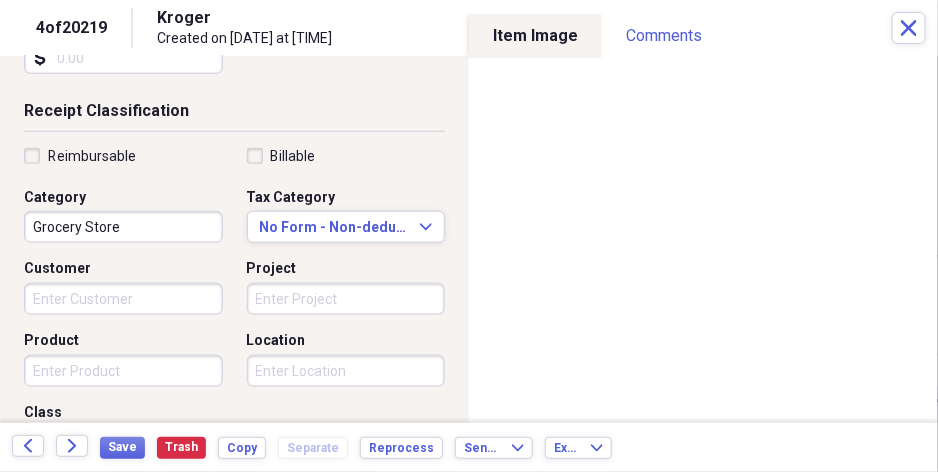 scroll, scrollTop: 400, scrollLeft: 0, axis: vertical 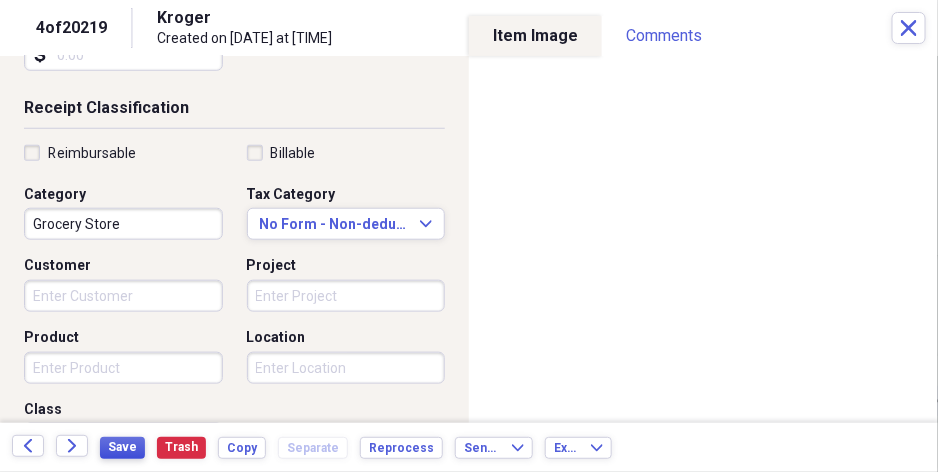 click on "Save" at bounding box center [122, 447] 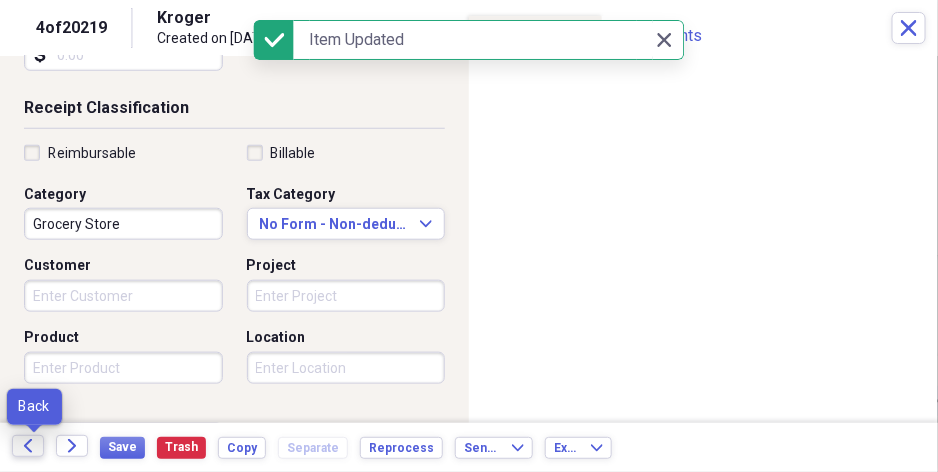 click on "Back" 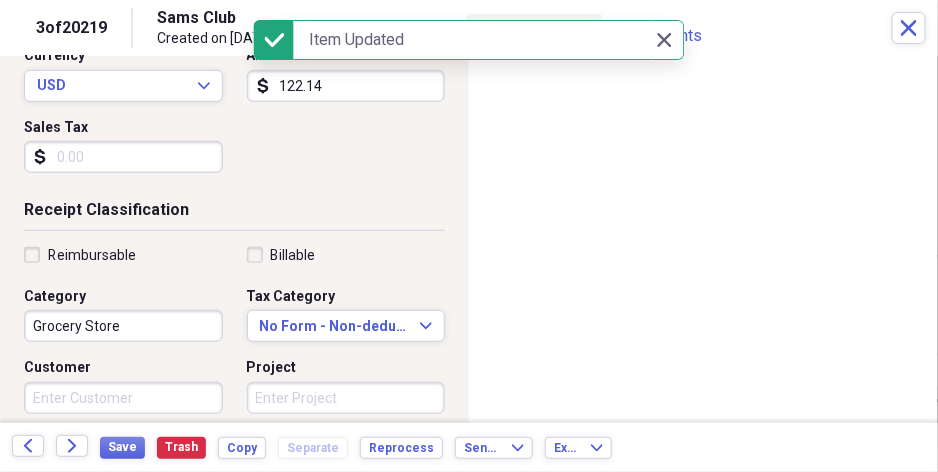 scroll, scrollTop: 300, scrollLeft: 0, axis: vertical 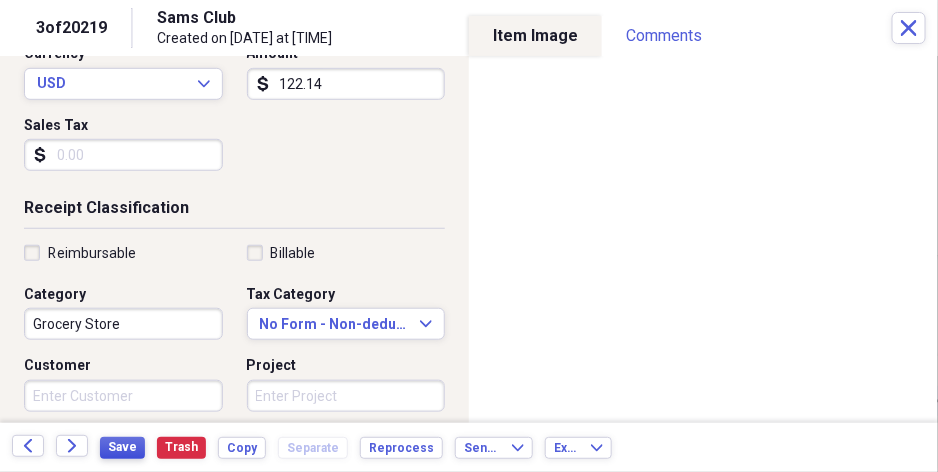 click on "Save" at bounding box center [122, 447] 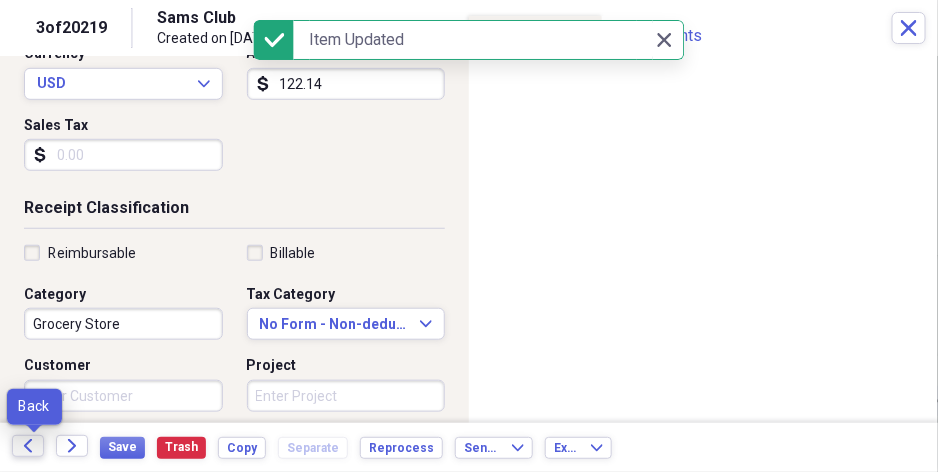 click on "Back" 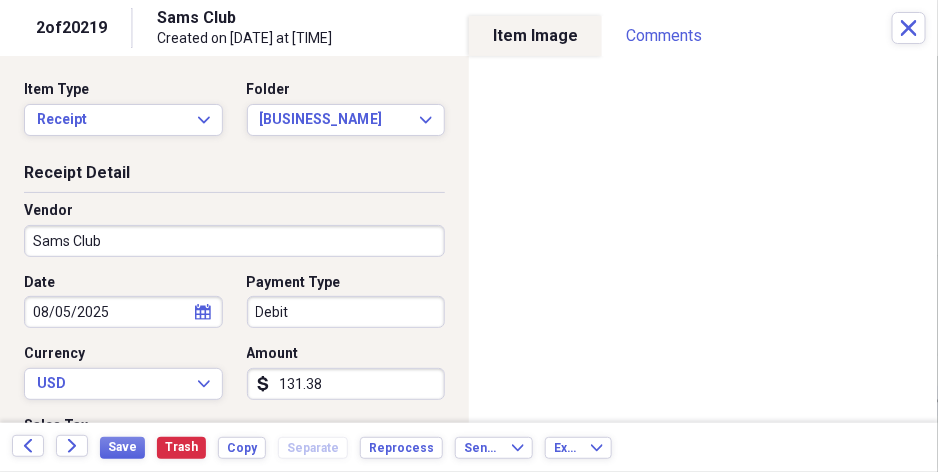 scroll, scrollTop: 100, scrollLeft: 0, axis: vertical 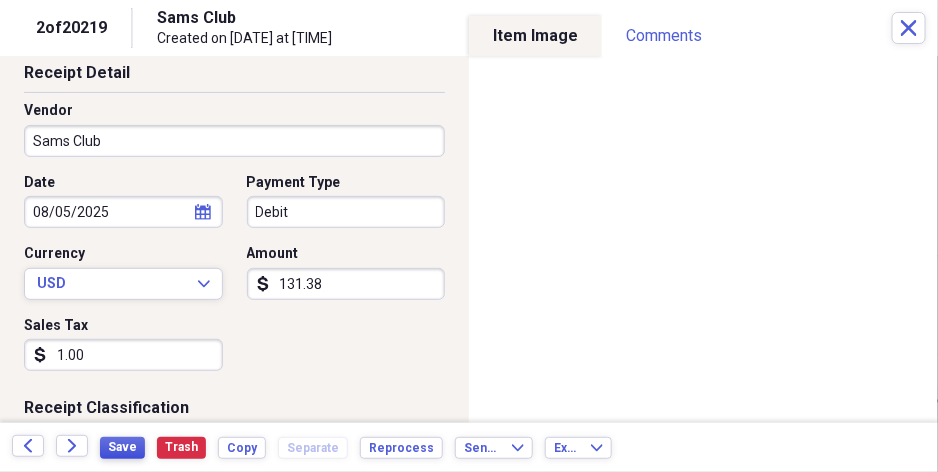 click on "Save" at bounding box center (122, 447) 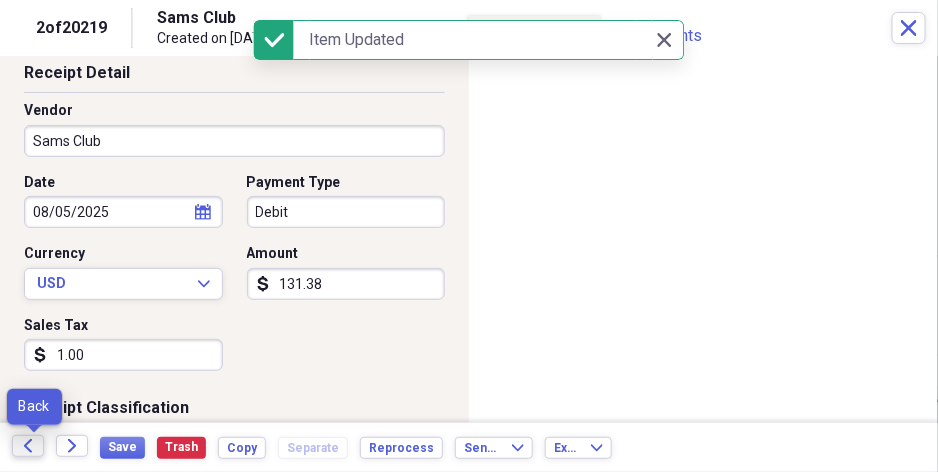 click on "Back" 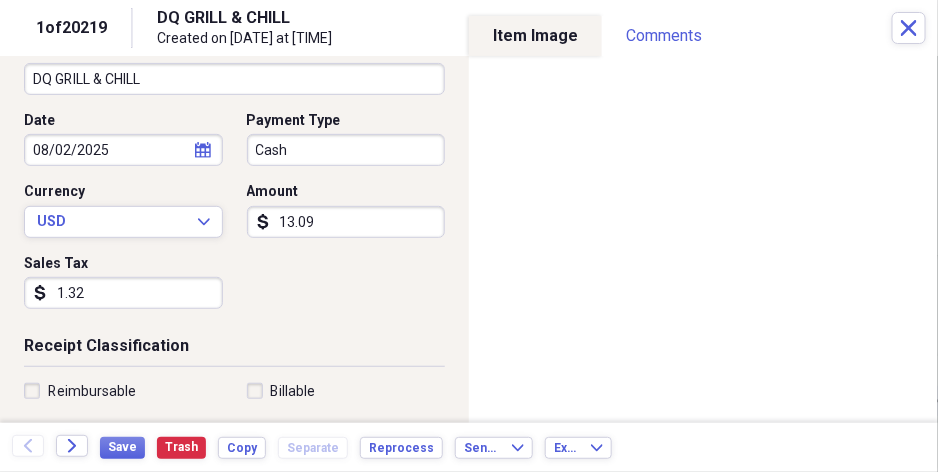 scroll, scrollTop: 250, scrollLeft: 0, axis: vertical 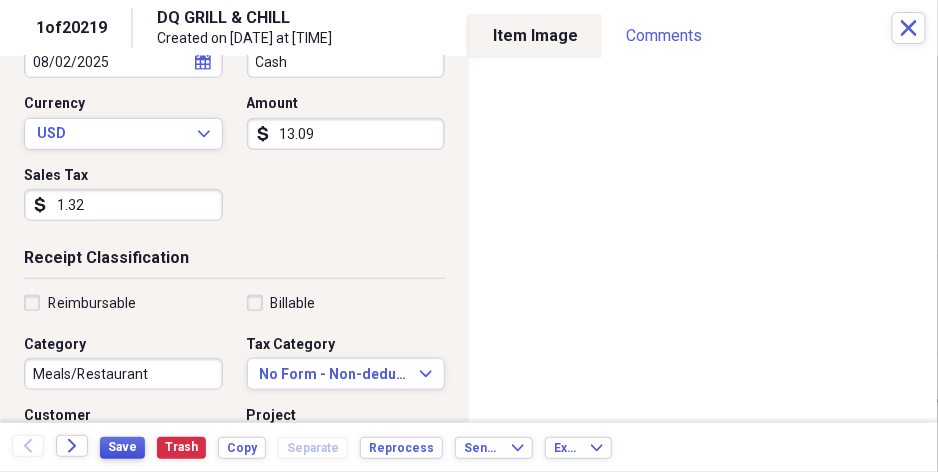 click on "Save" at bounding box center (122, 447) 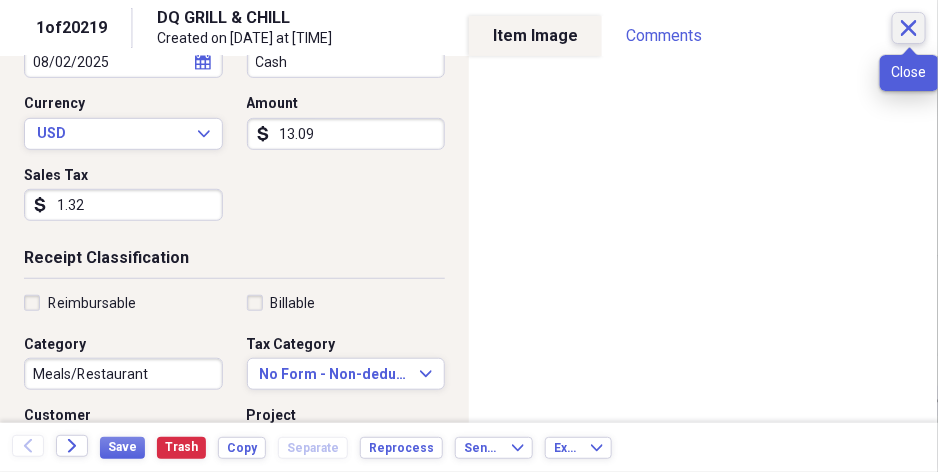 click 